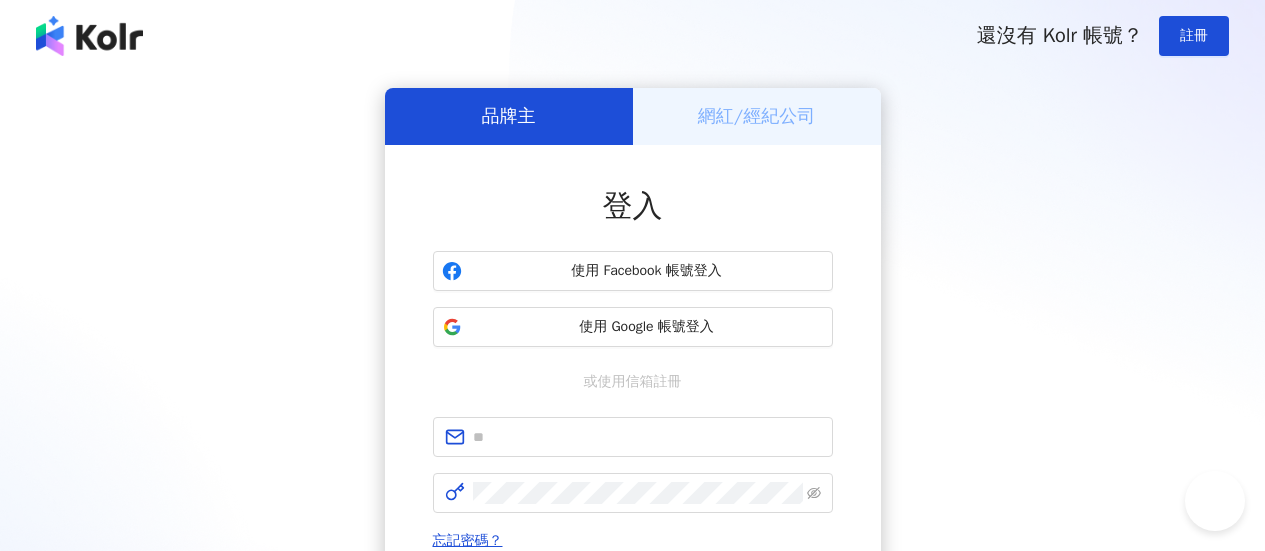 scroll, scrollTop: 0, scrollLeft: 0, axis: both 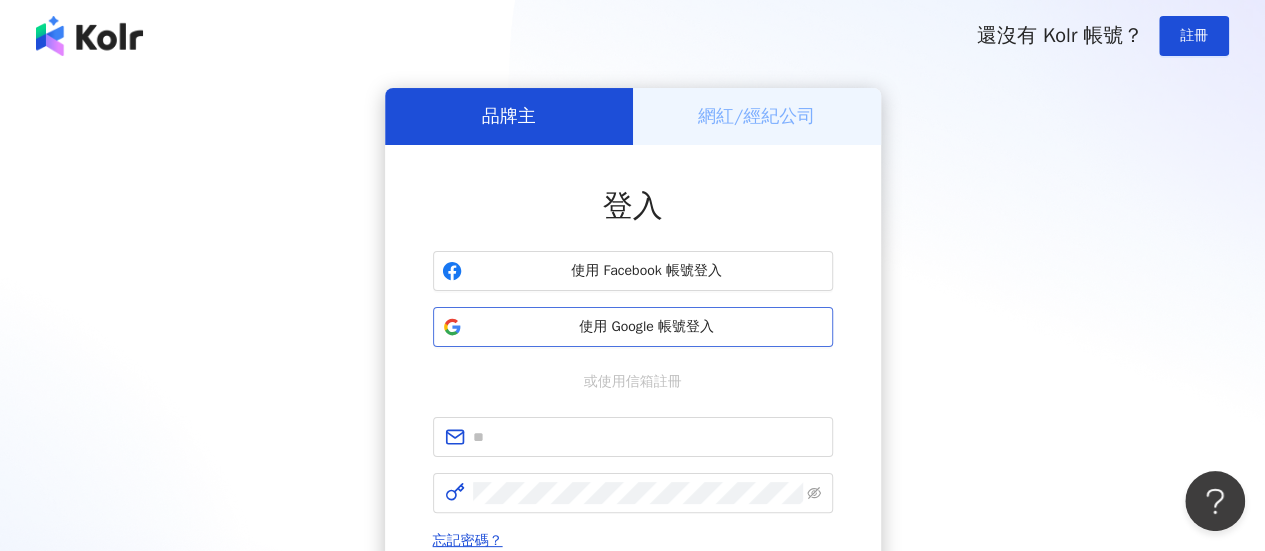 click on "使用 Google 帳號登入" at bounding box center [647, 327] 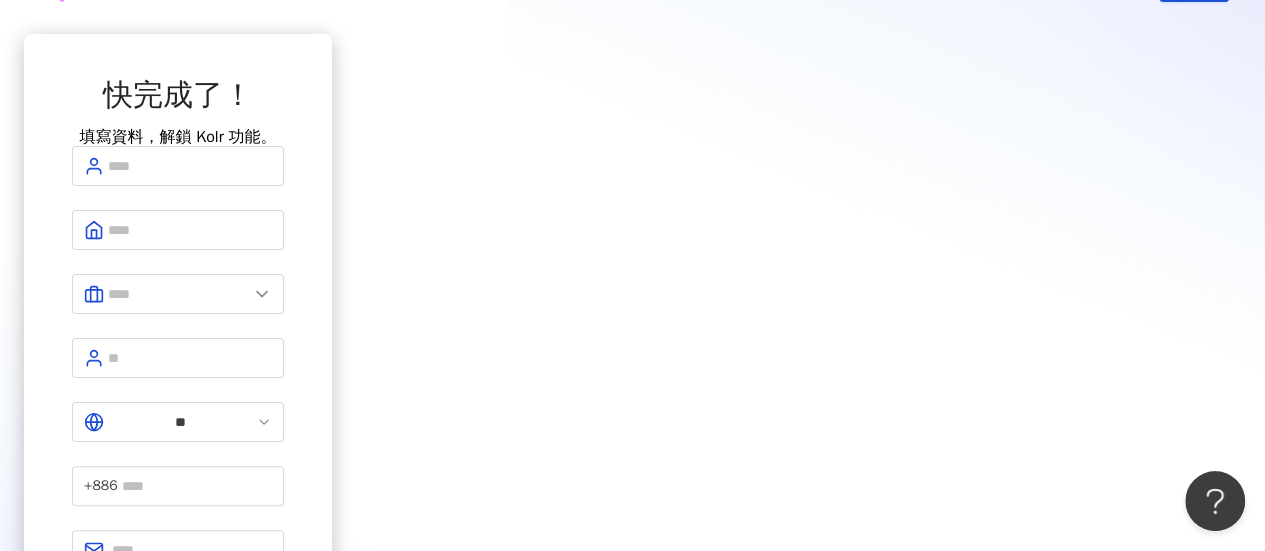 scroll, scrollTop: 0, scrollLeft: 0, axis: both 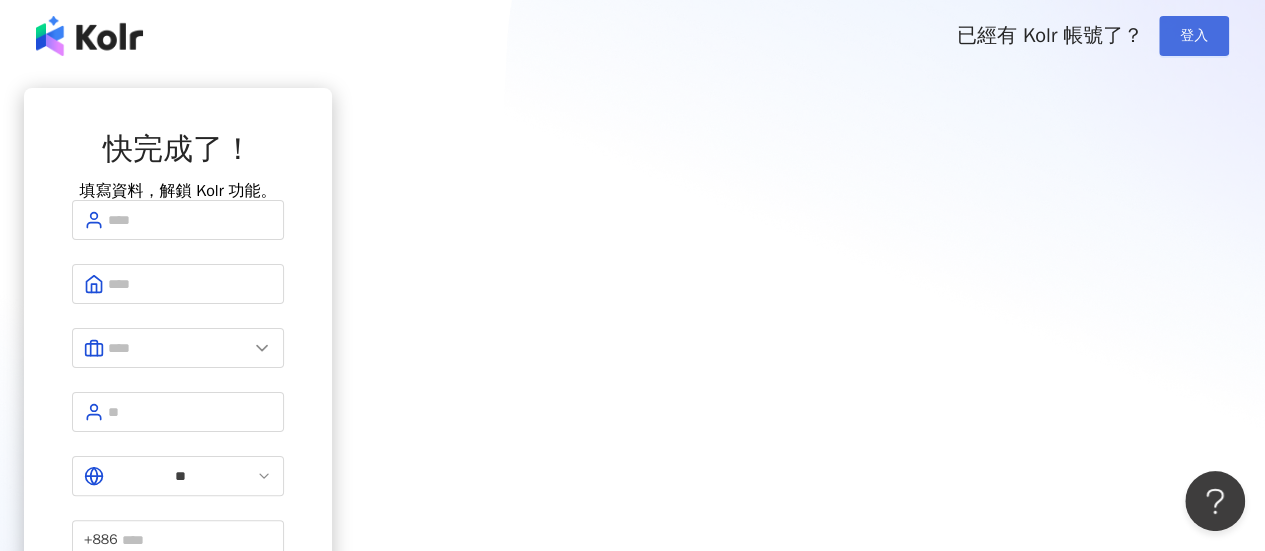 drag, startPoint x: 1215, startPoint y: 17, endPoint x: 1211, endPoint y: 28, distance: 11.7046995 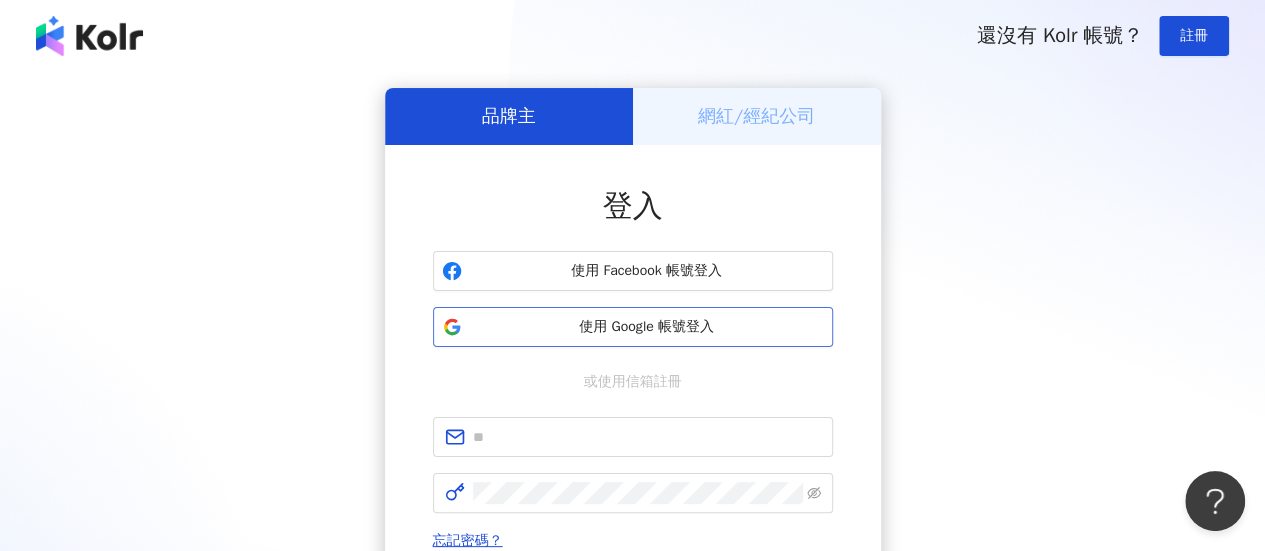 click on "使用 Google 帳號登入" at bounding box center [647, 327] 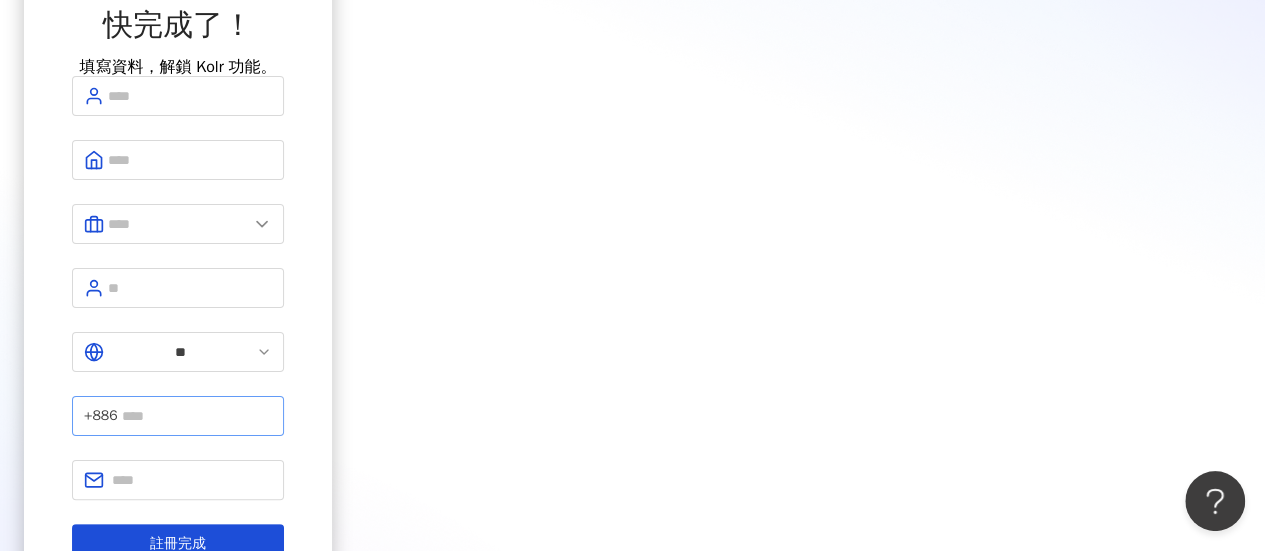 scroll, scrollTop: 0, scrollLeft: 0, axis: both 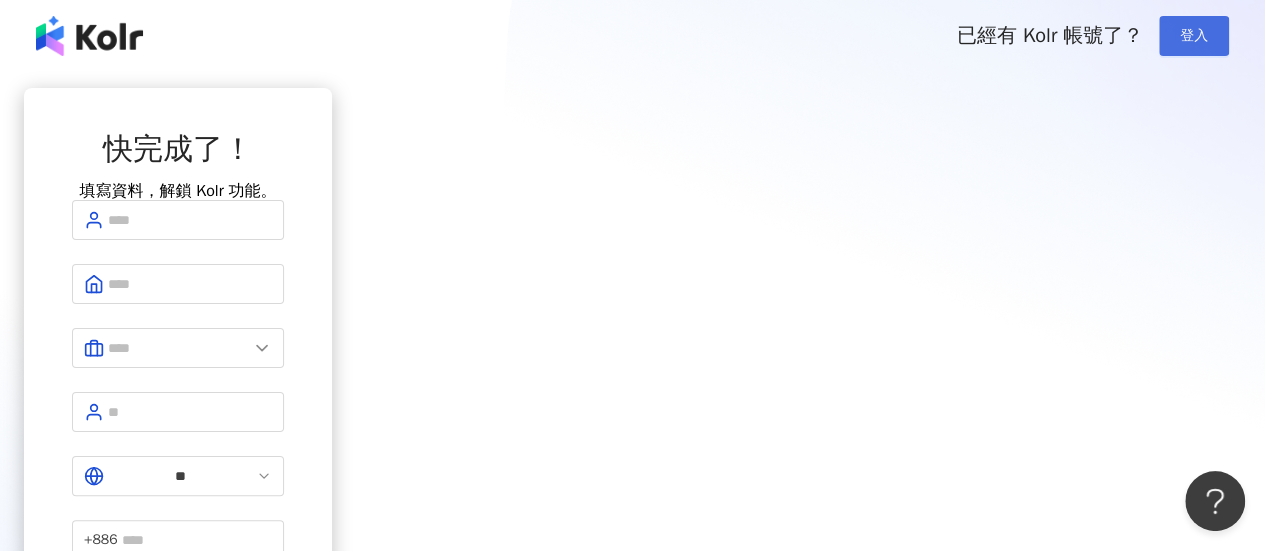 click on "登入" at bounding box center [1194, 36] 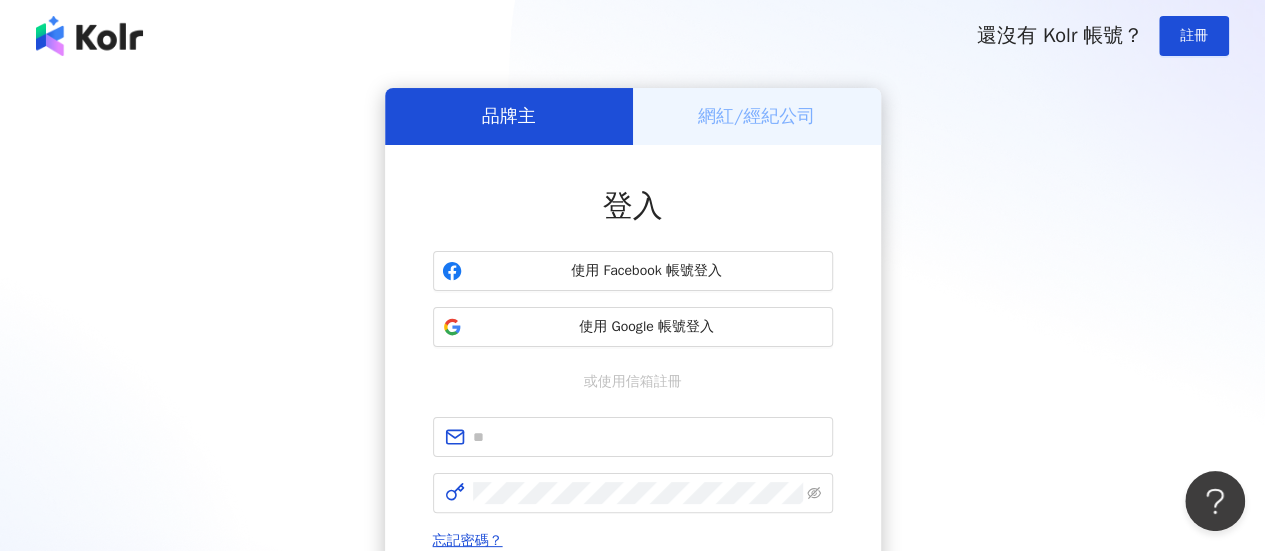 click on "網紅/經紀公司" at bounding box center (756, 116) 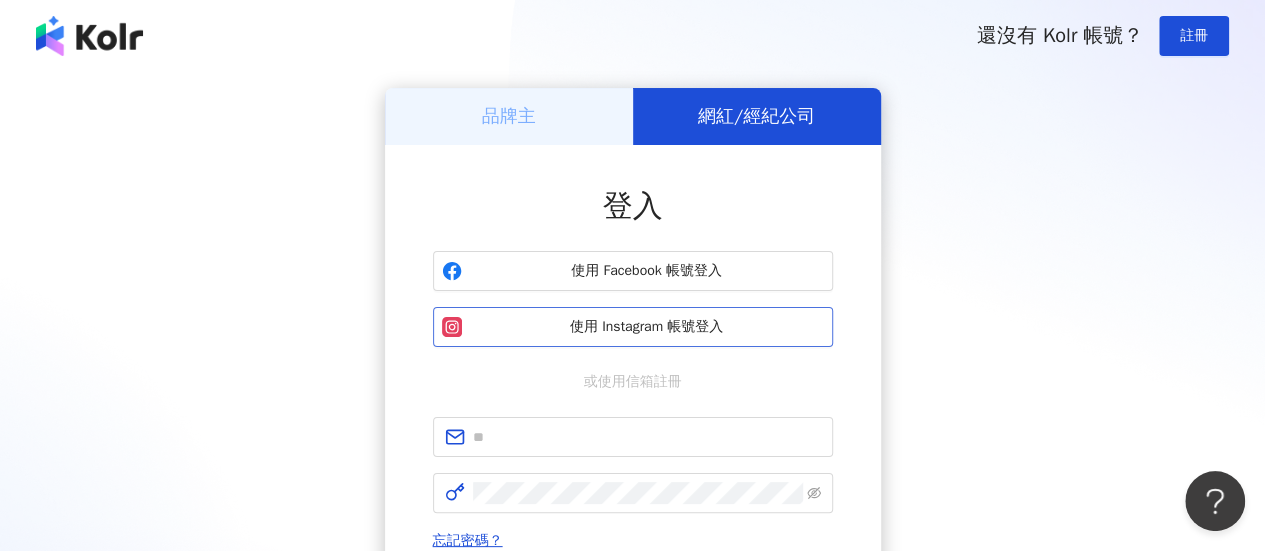 click on "使用 Instagram 帳號登入" at bounding box center [647, 327] 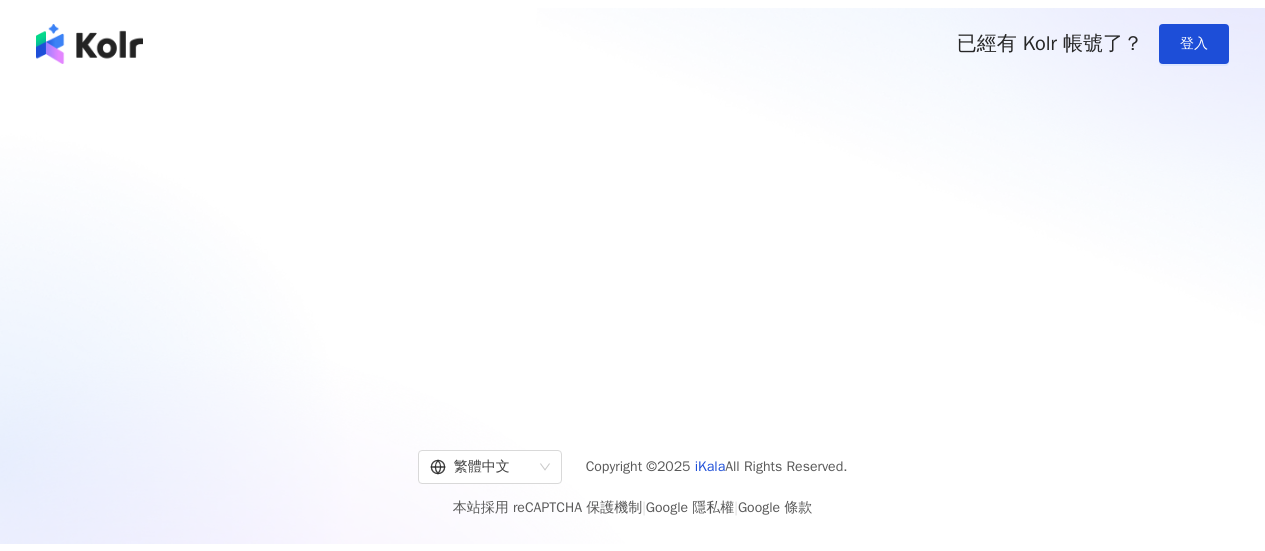 scroll, scrollTop: 0, scrollLeft: 0, axis: both 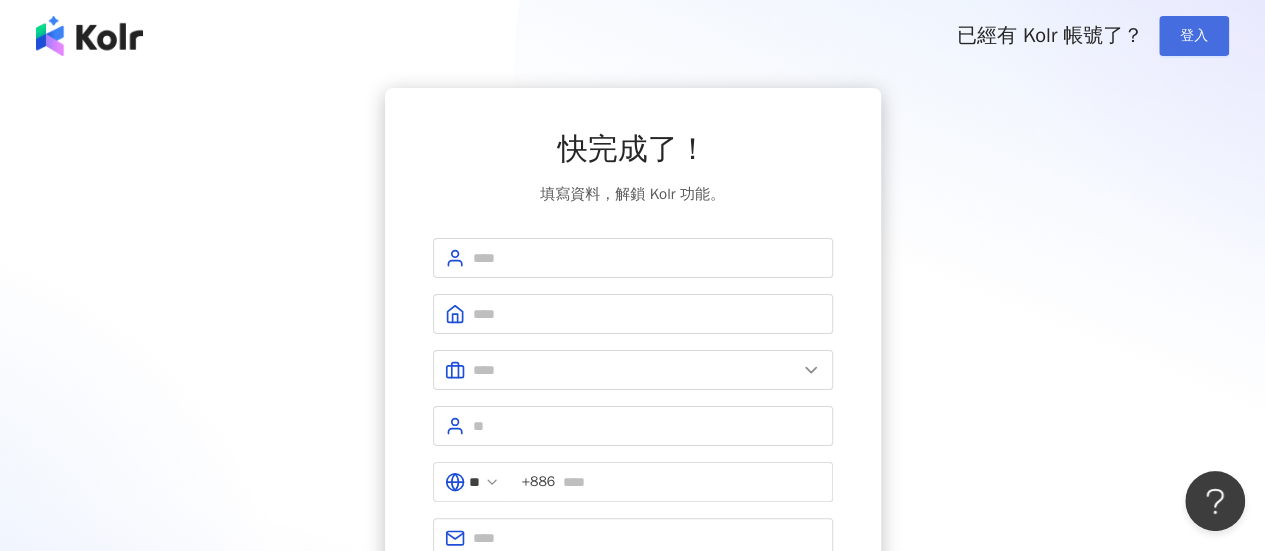click on "登入" at bounding box center [1194, 36] 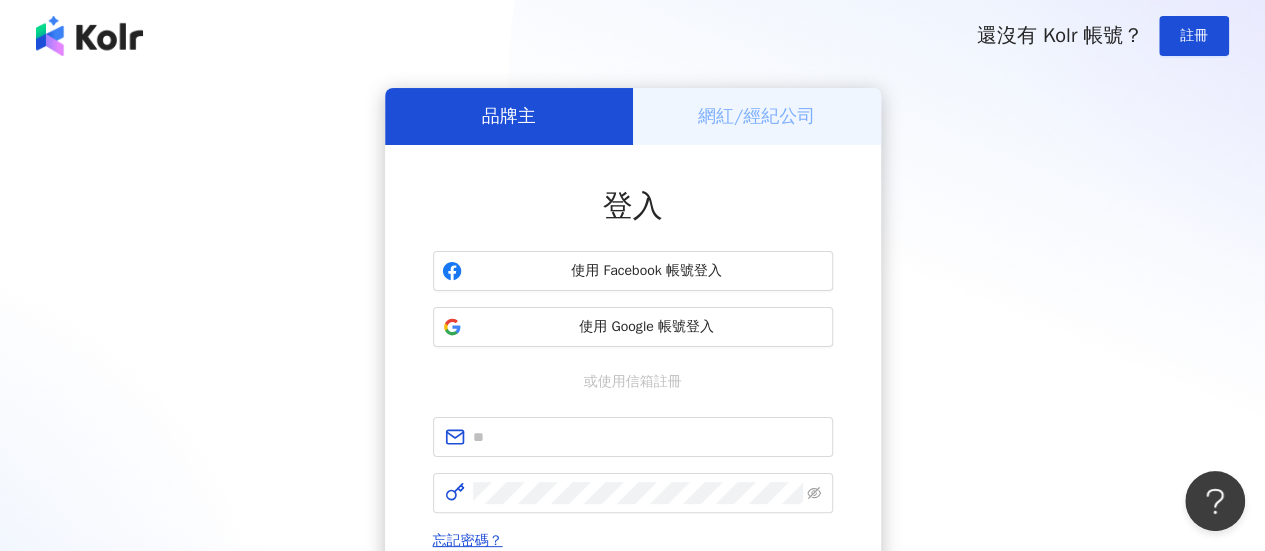 click on "網紅/經紀公司" at bounding box center (756, 116) 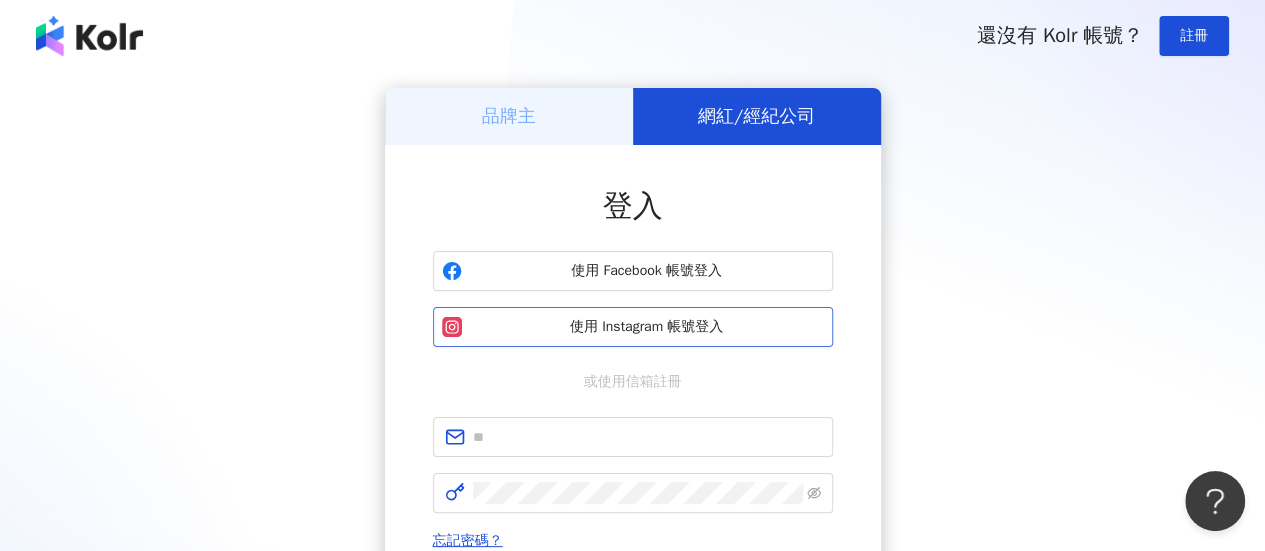 click on "使用 Instagram 帳號登入" at bounding box center [647, 327] 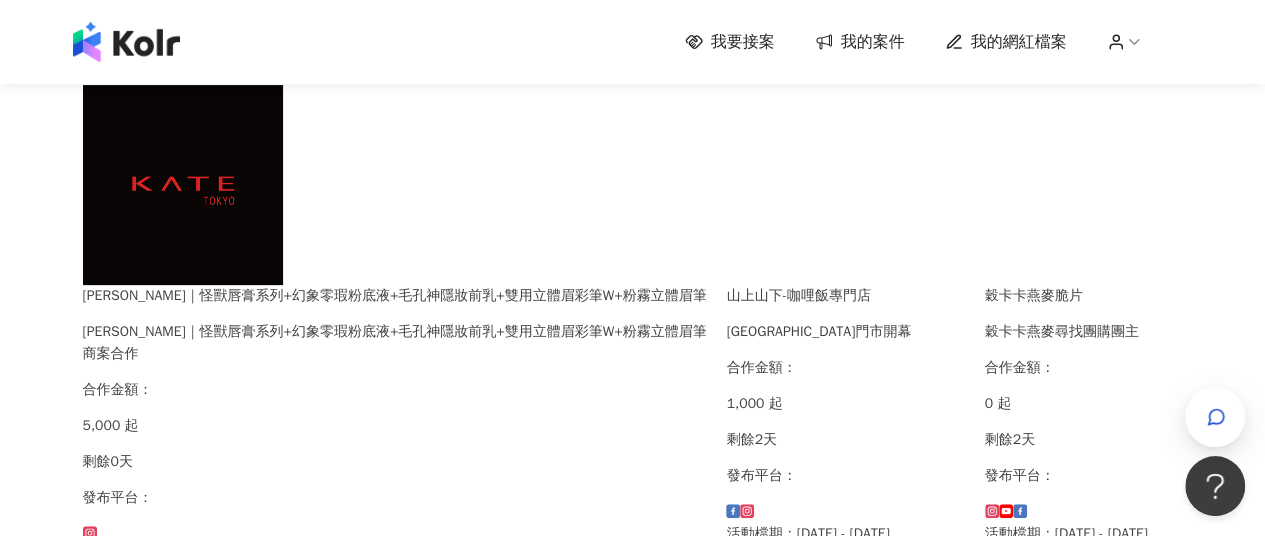scroll, scrollTop: 300, scrollLeft: 0, axis: vertical 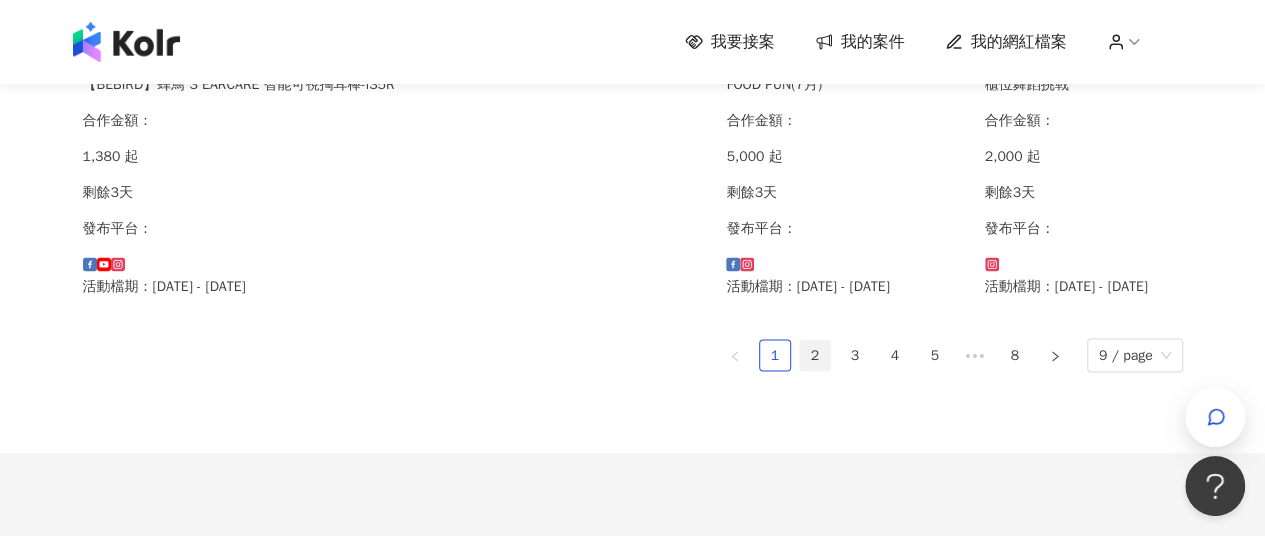 click on "2" at bounding box center [815, 355] 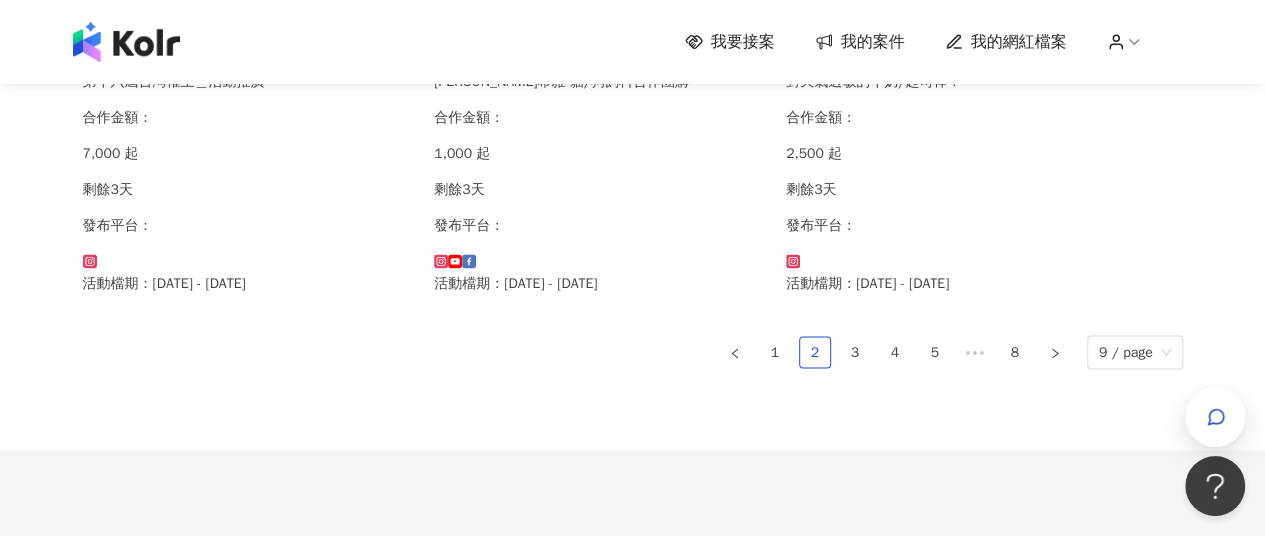 click on "我要接案" at bounding box center [743, 42] 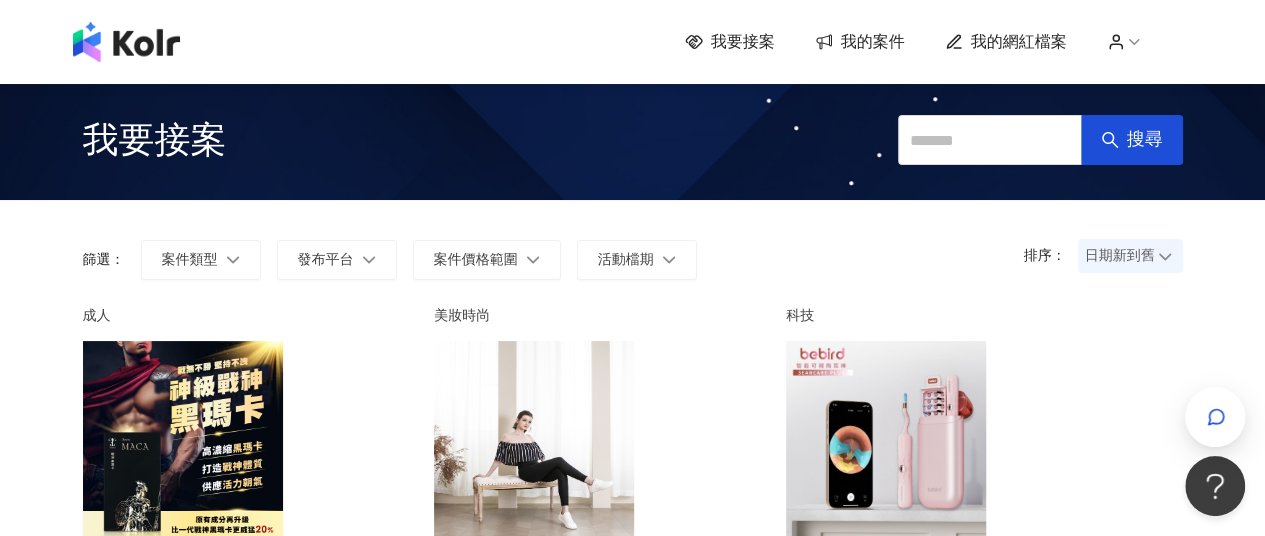 click on "我要接案" at bounding box center [743, 42] 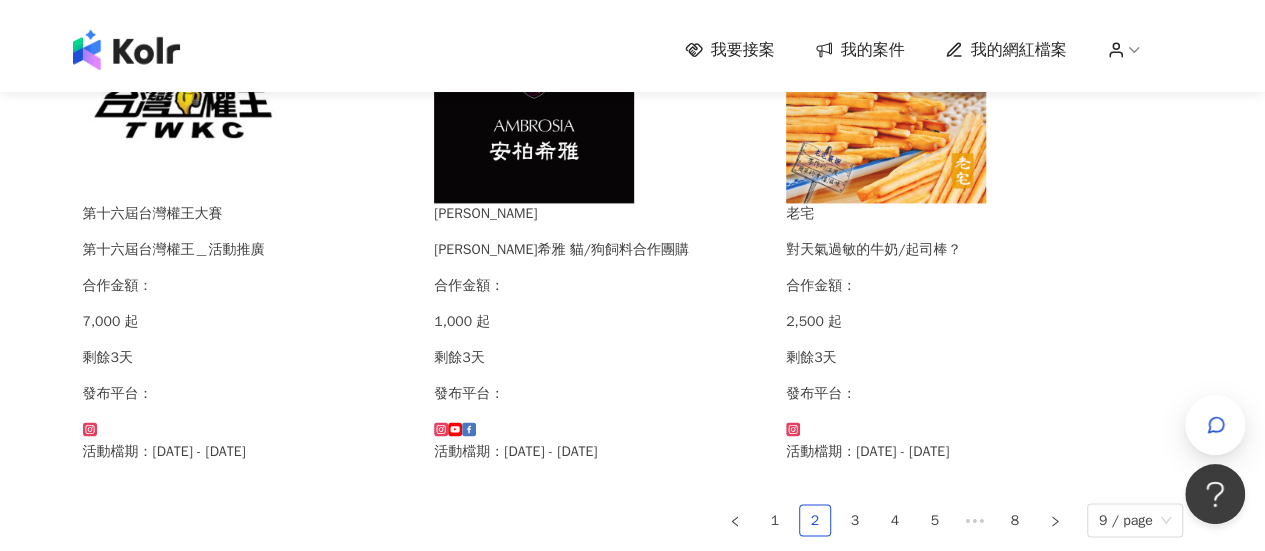 scroll, scrollTop: 1574, scrollLeft: 0, axis: vertical 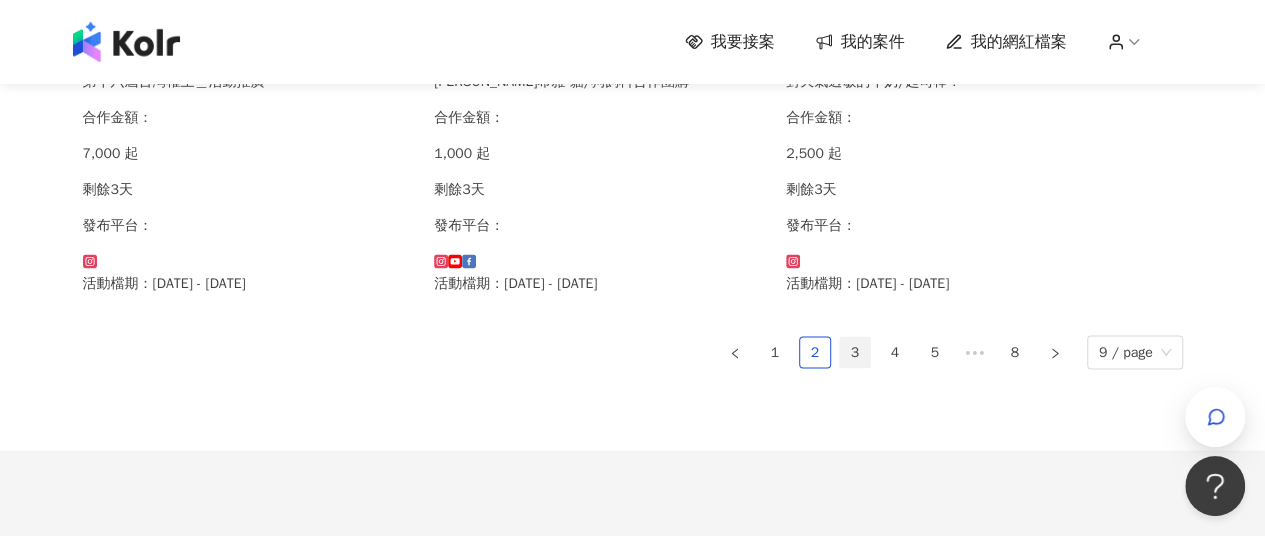 click on "3" at bounding box center [855, 352] 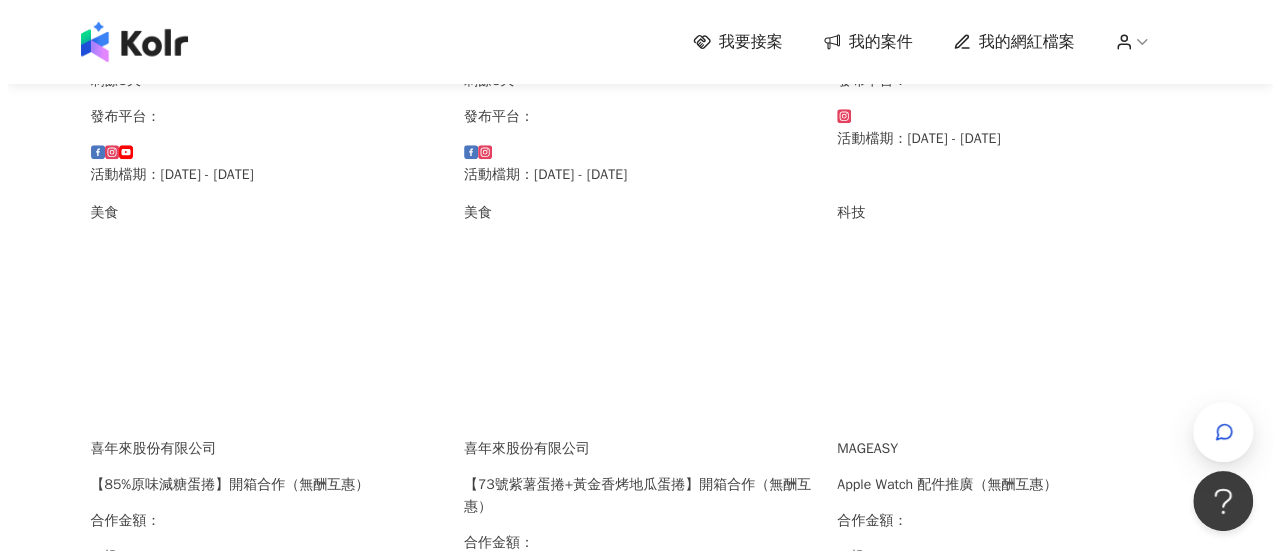 scroll, scrollTop: 674, scrollLeft: 0, axis: vertical 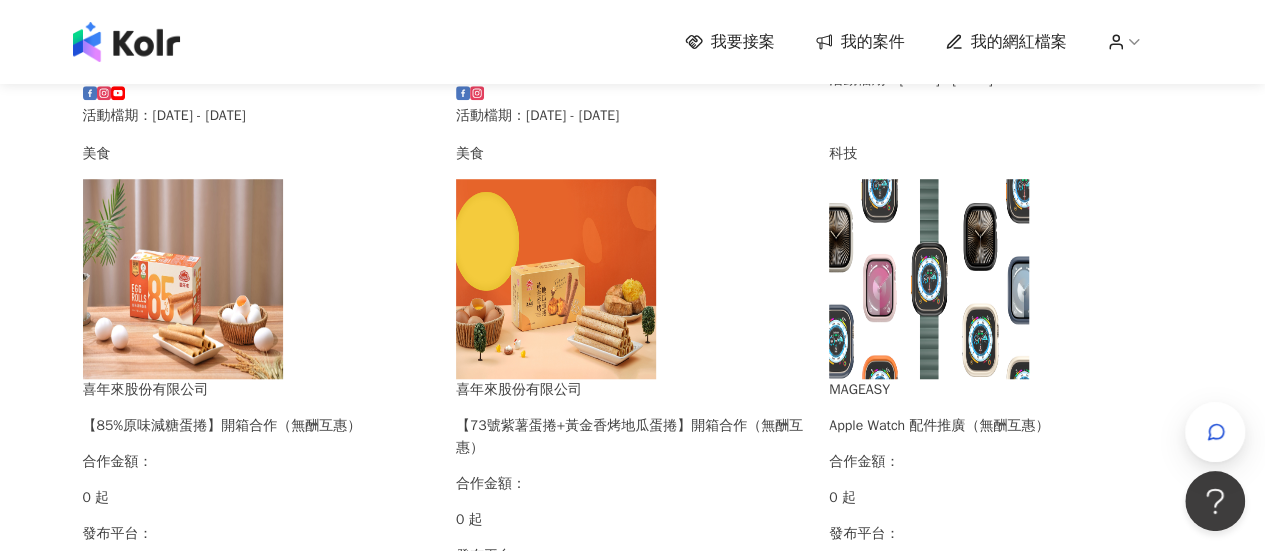 click at bounding box center [183, 279] 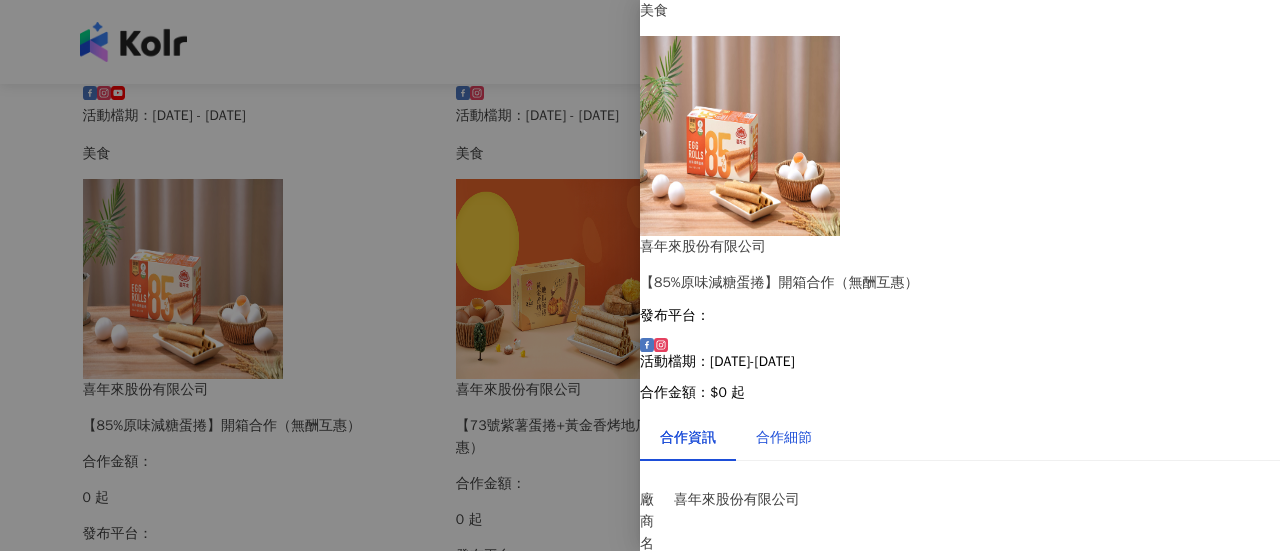 click on "合作細節" at bounding box center (784, 438) 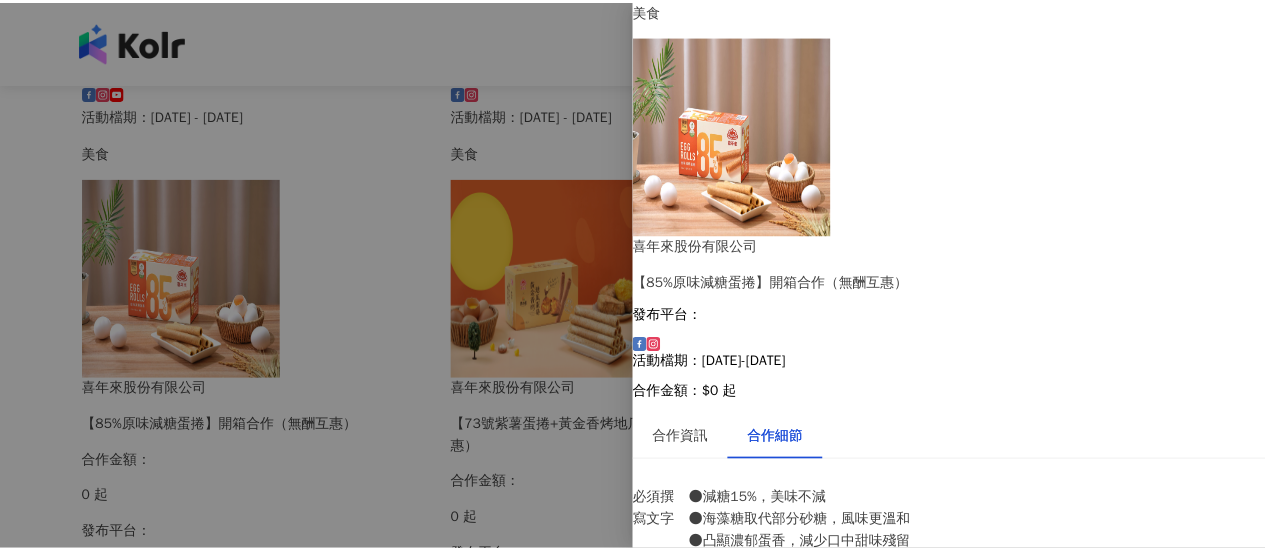 scroll, scrollTop: 0, scrollLeft: 0, axis: both 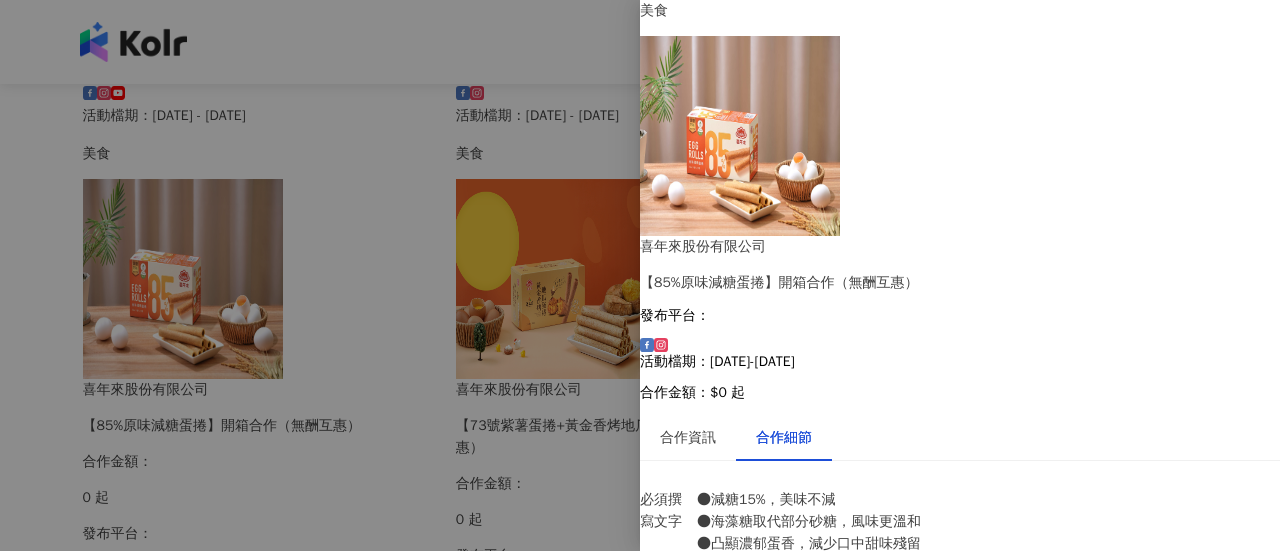 click at bounding box center (640, 275) 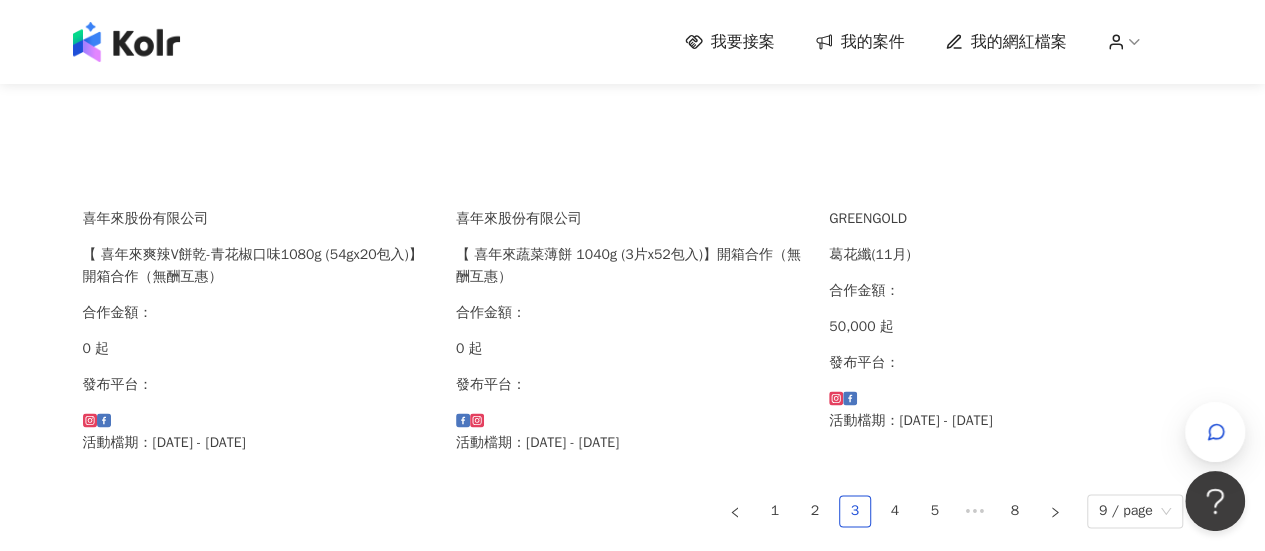 scroll, scrollTop: 1374, scrollLeft: 0, axis: vertical 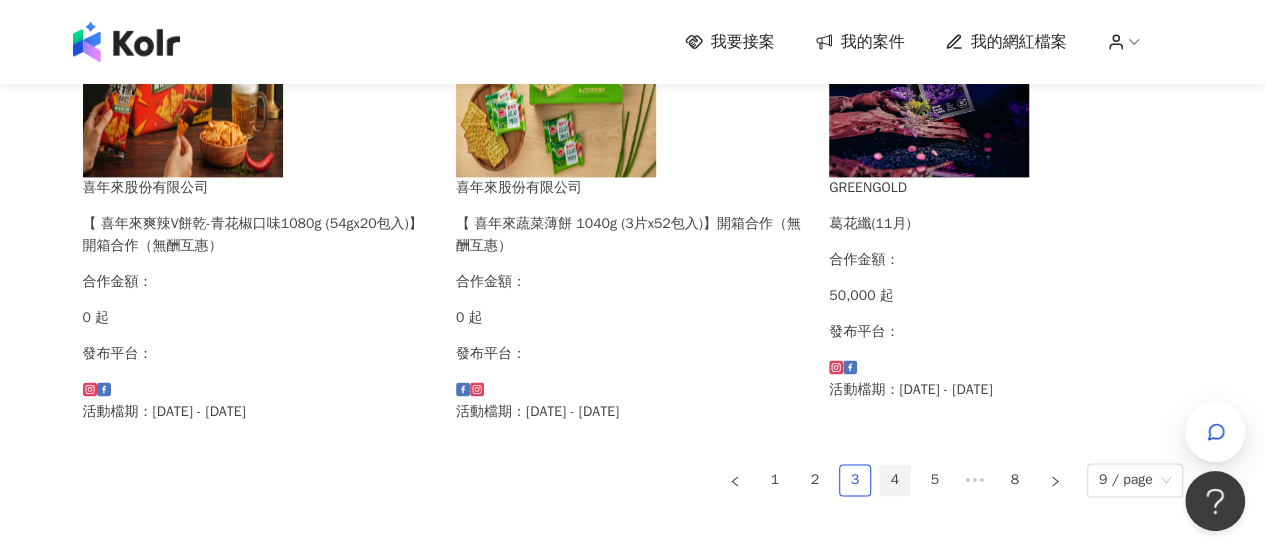 click on "4" at bounding box center (895, 480) 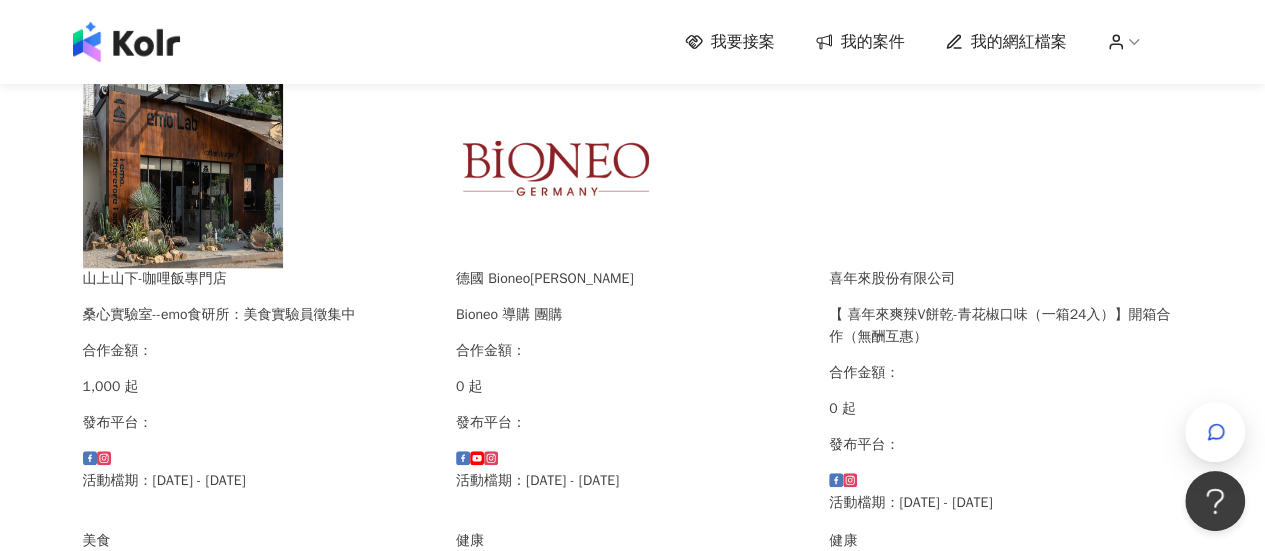 scroll, scrollTop: 1349, scrollLeft: 0, axis: vertical 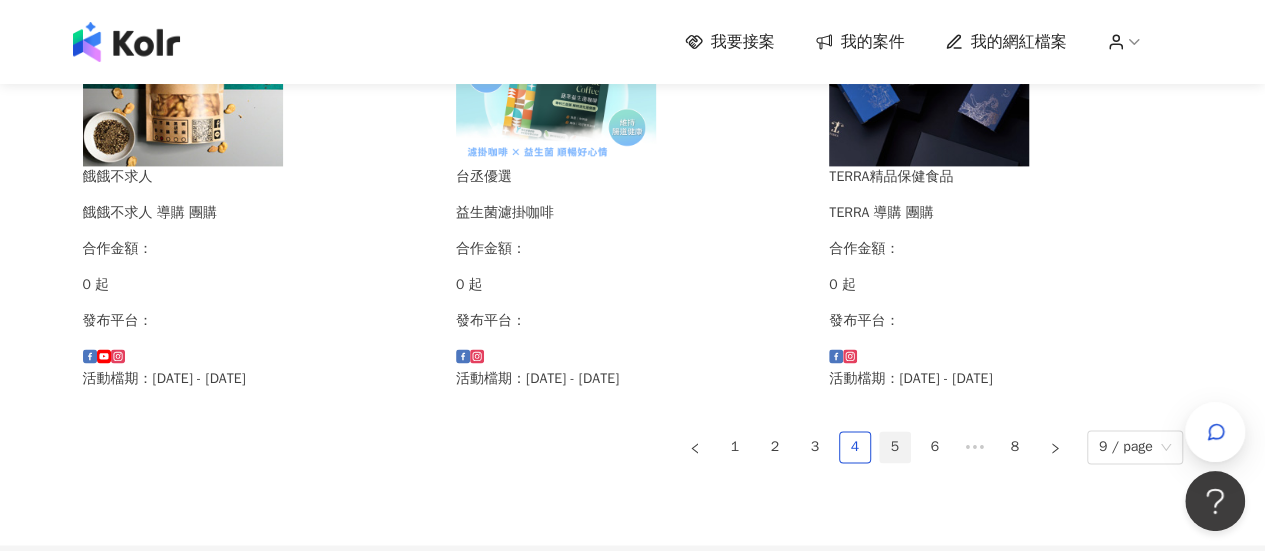 click on "5" at bounding box center (895, 447) 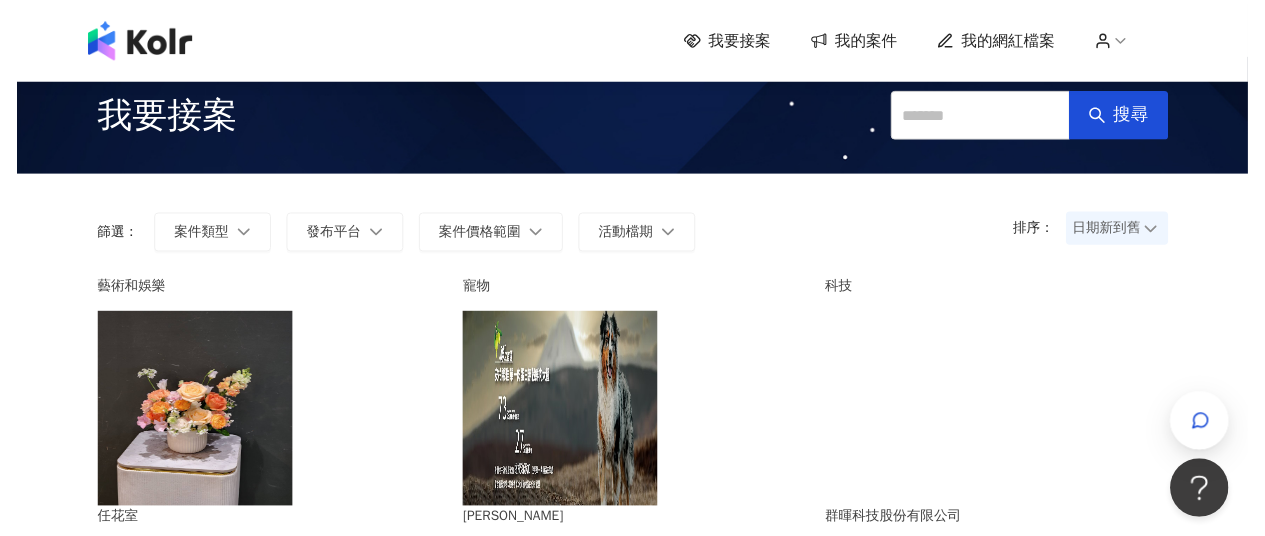 scroll, scrollTop: 0, scrollLeft: 0, axis: both 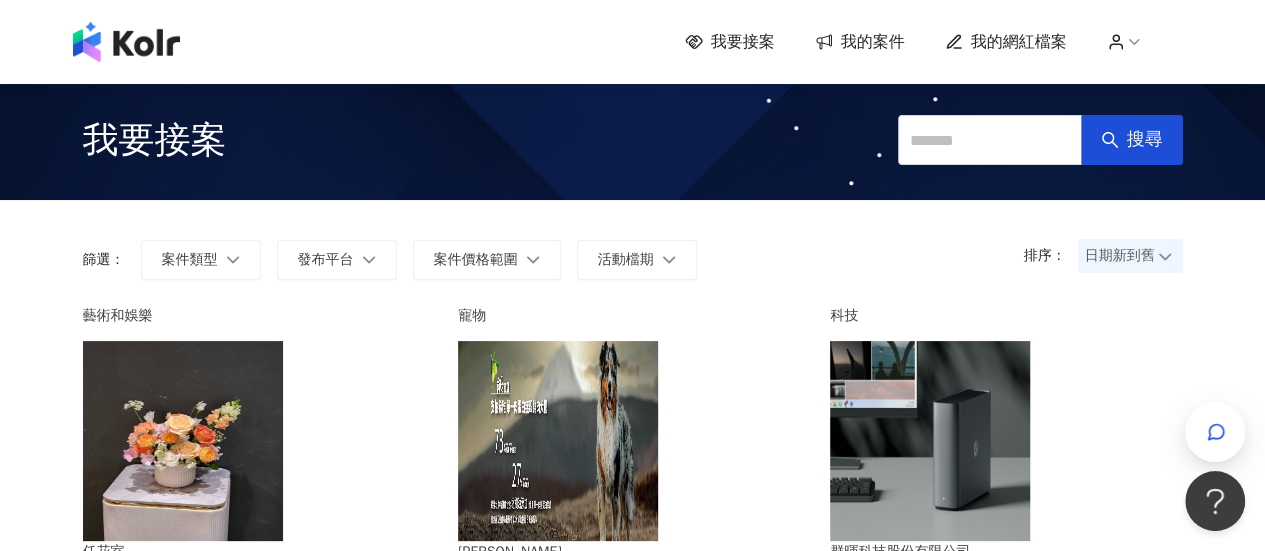 click on "我的網紅檔案" at bounding box center (1019, 42) 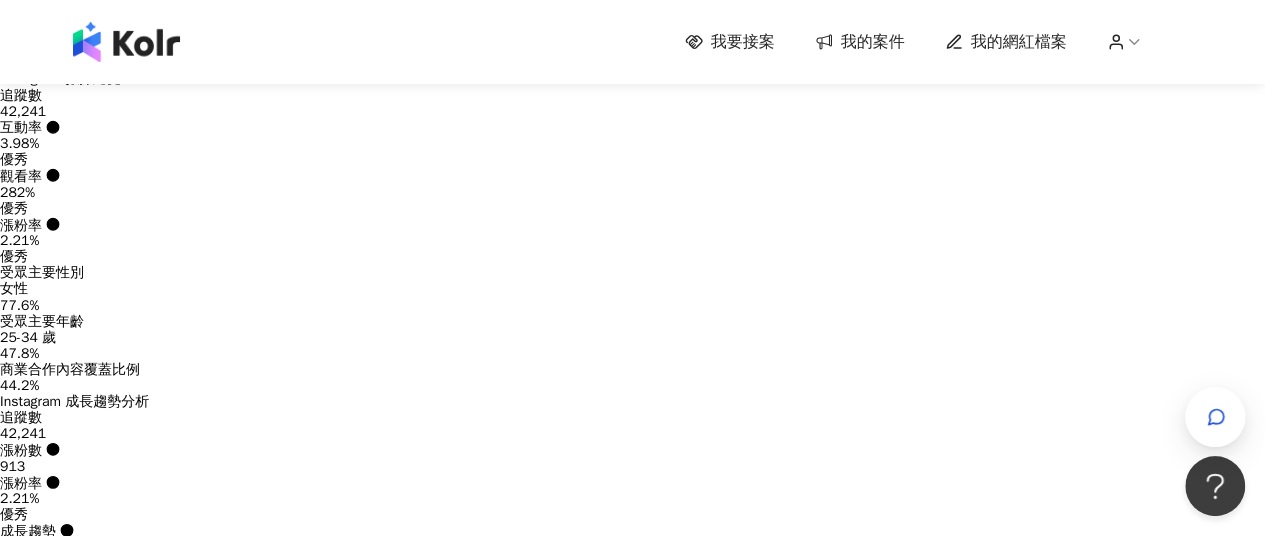 scroll, scrollTop: 600, scrollLeft: 0, axis: vertical 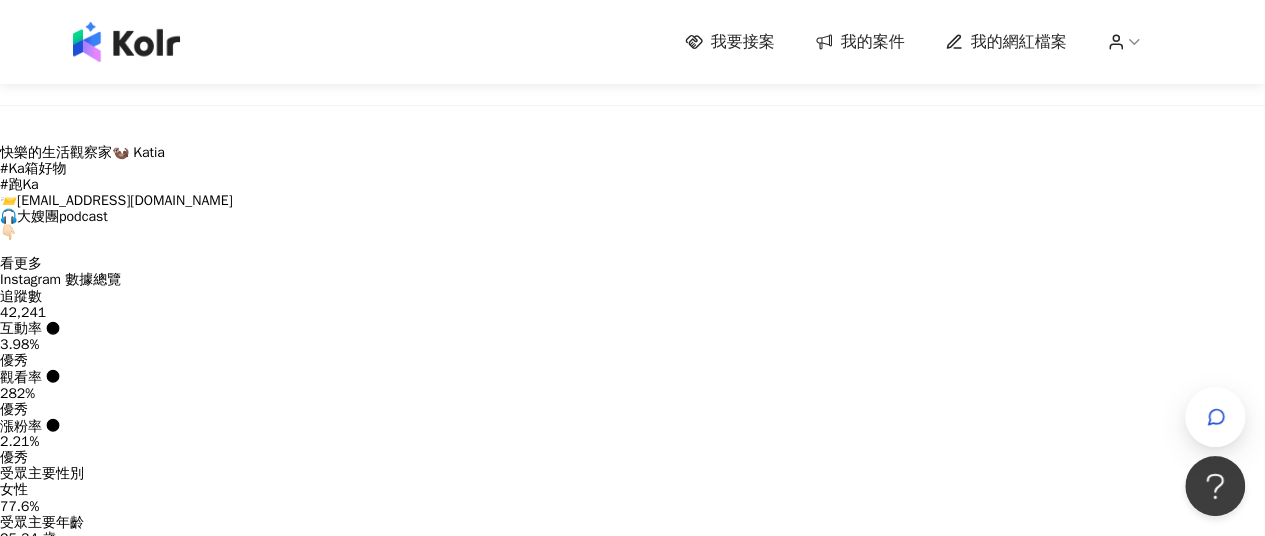 click on "受眾分析" at bounding box center (168, -215) 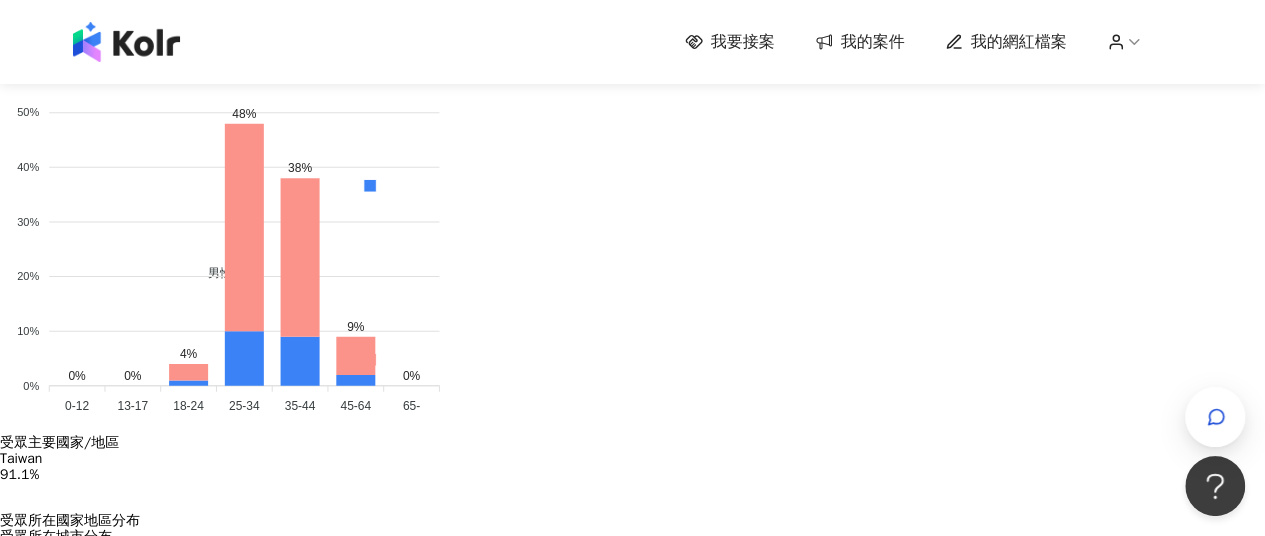 scroll, scrollTop: 2577, scrollLeft: 0, axis: vertical 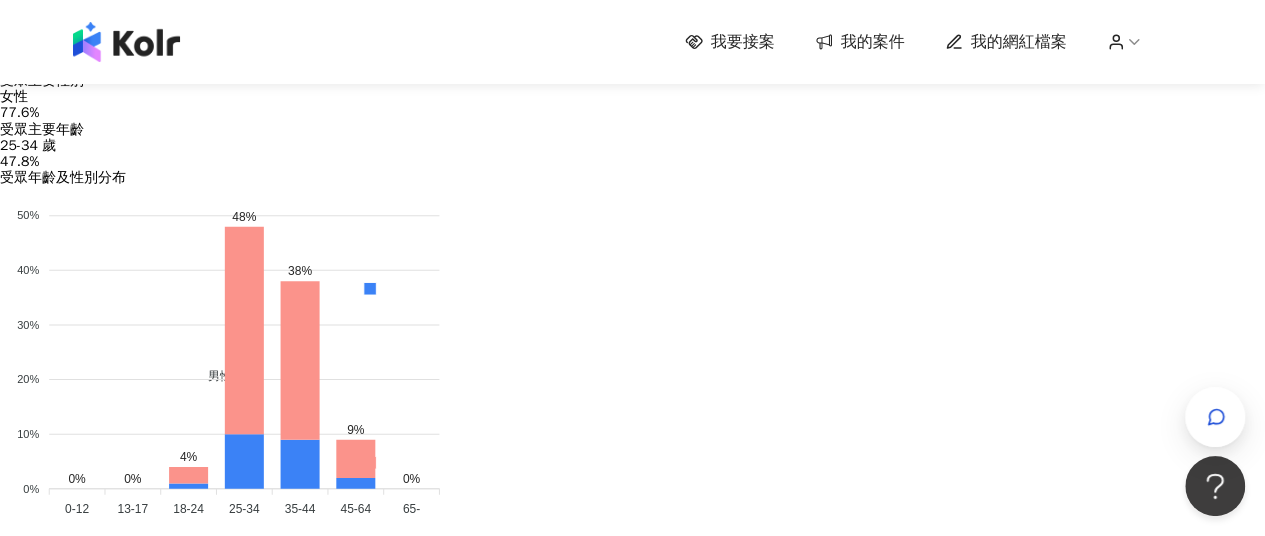 click on "互動分析" at bounding box center [470, -2092] 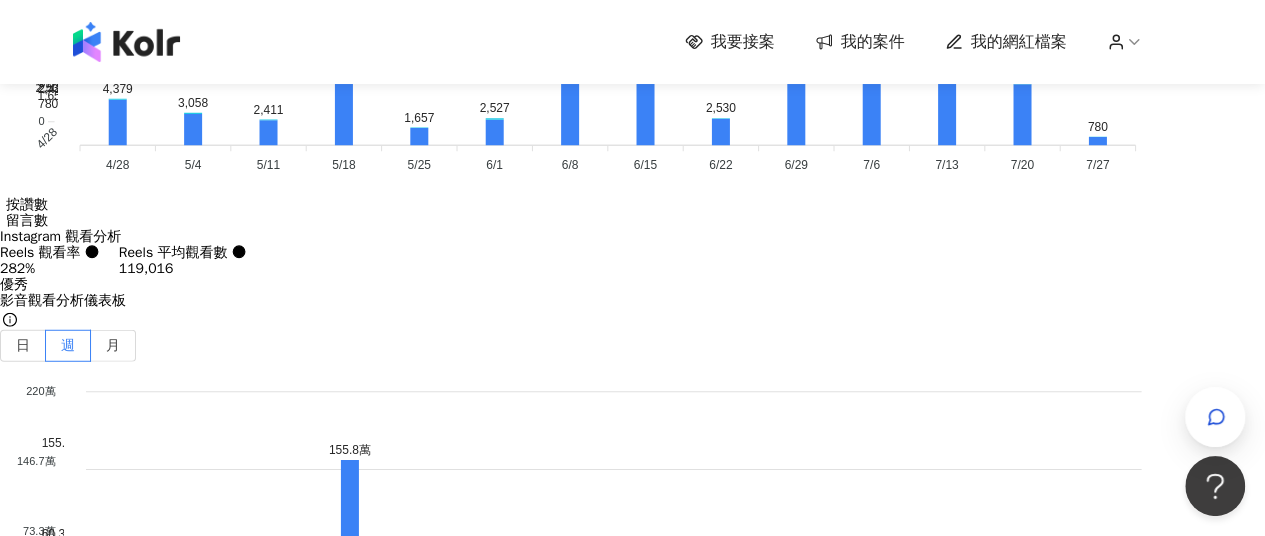 scroll, scrollTop: 6384, scrollLeft: 0, axis: vertical 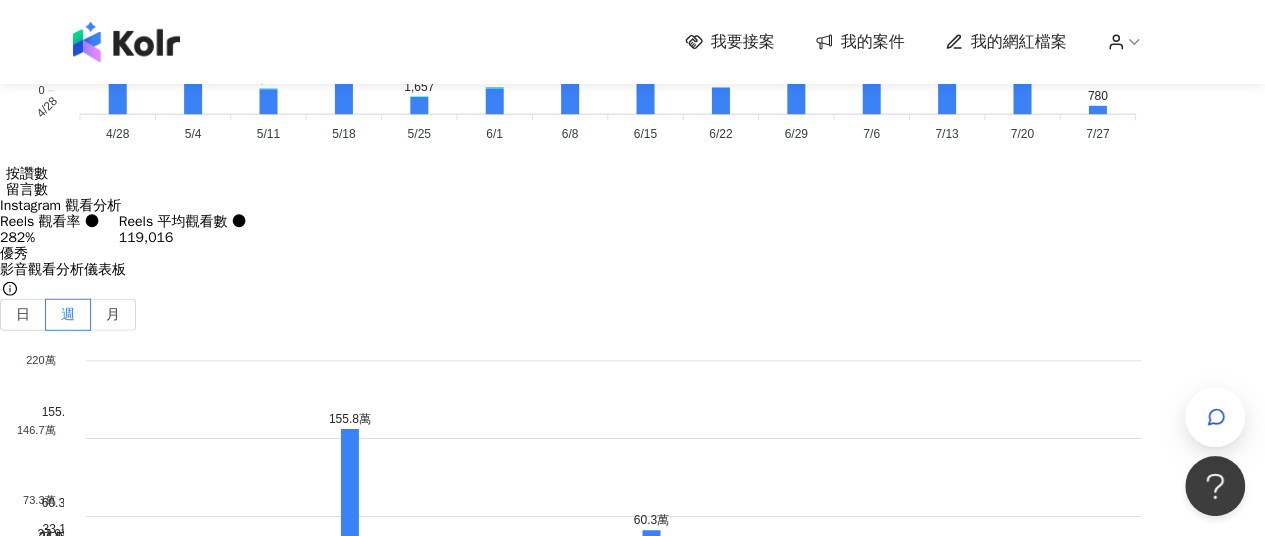 click on "看更多創作內容" at bounding box center [633, 6526] 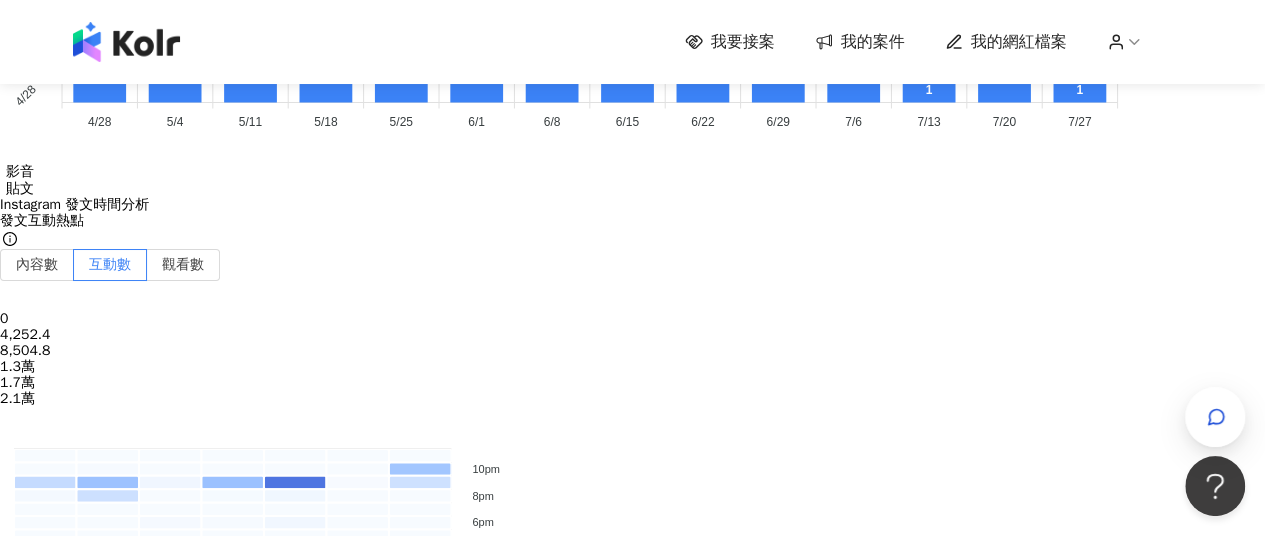 scroll, scrollTop: 7384, scrollLeft: 0, axis: vertical 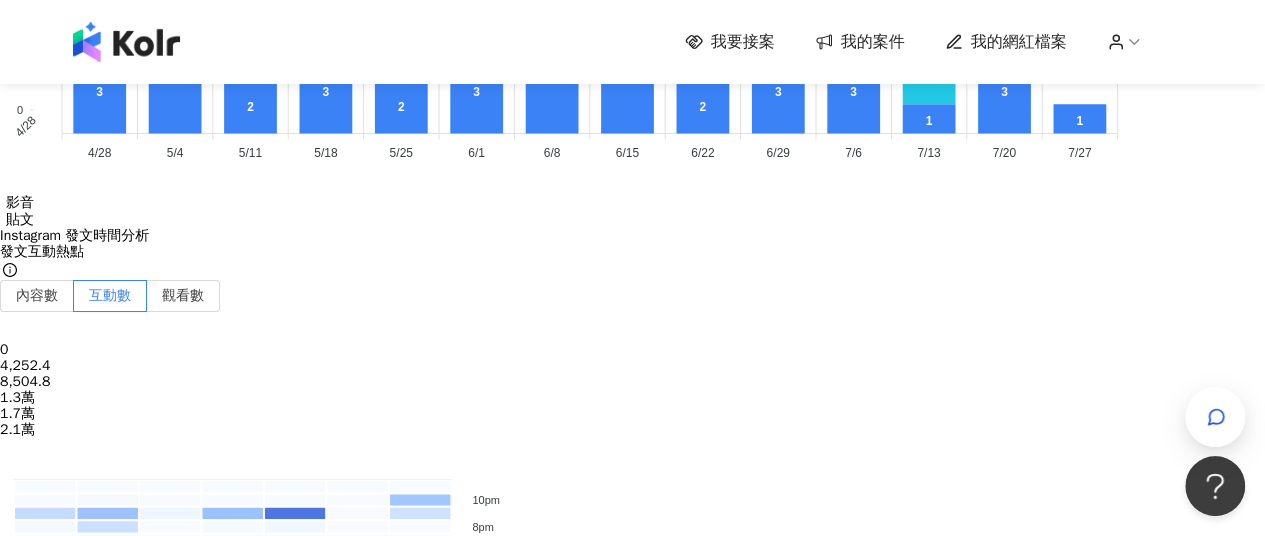 click at bounding box center (632, 7868) 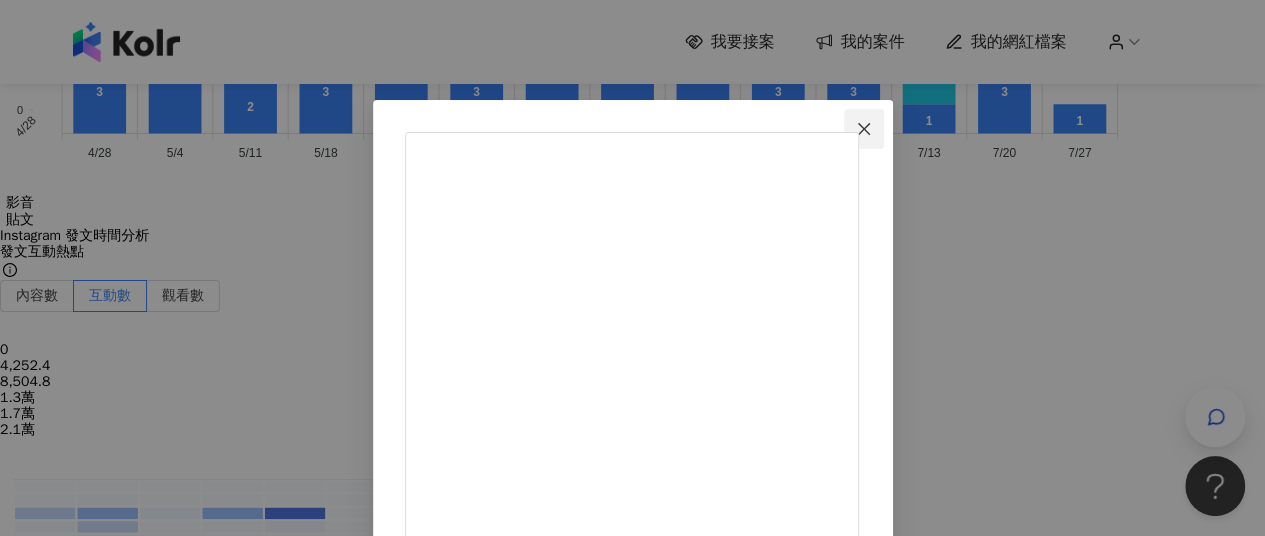 click 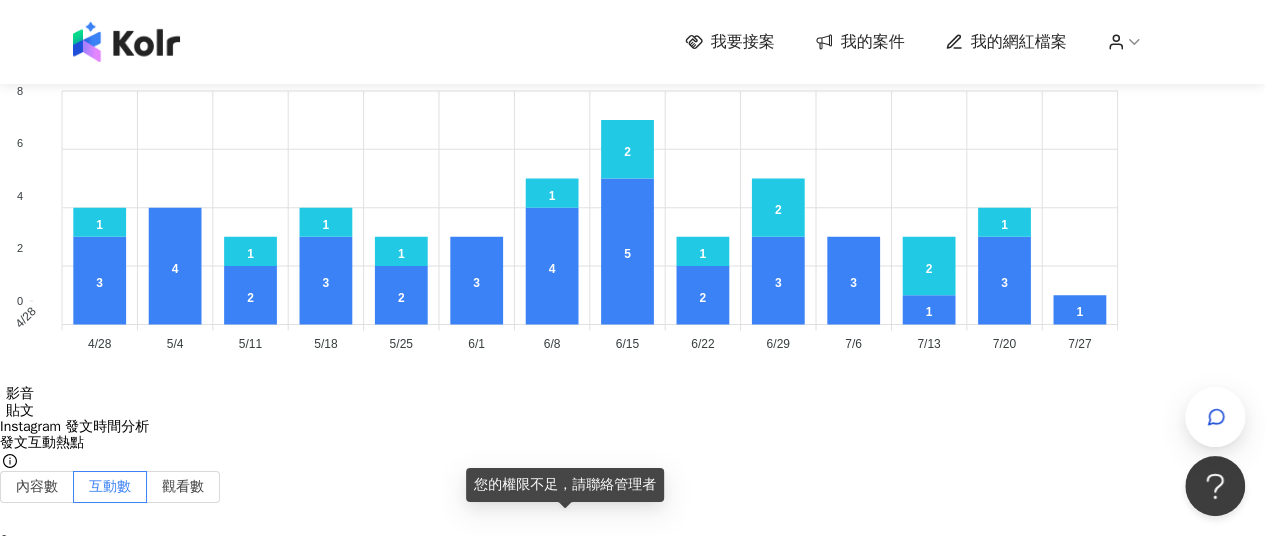 scroll, scrollTop: 6984, scrollLeft: 0, axis: vertical 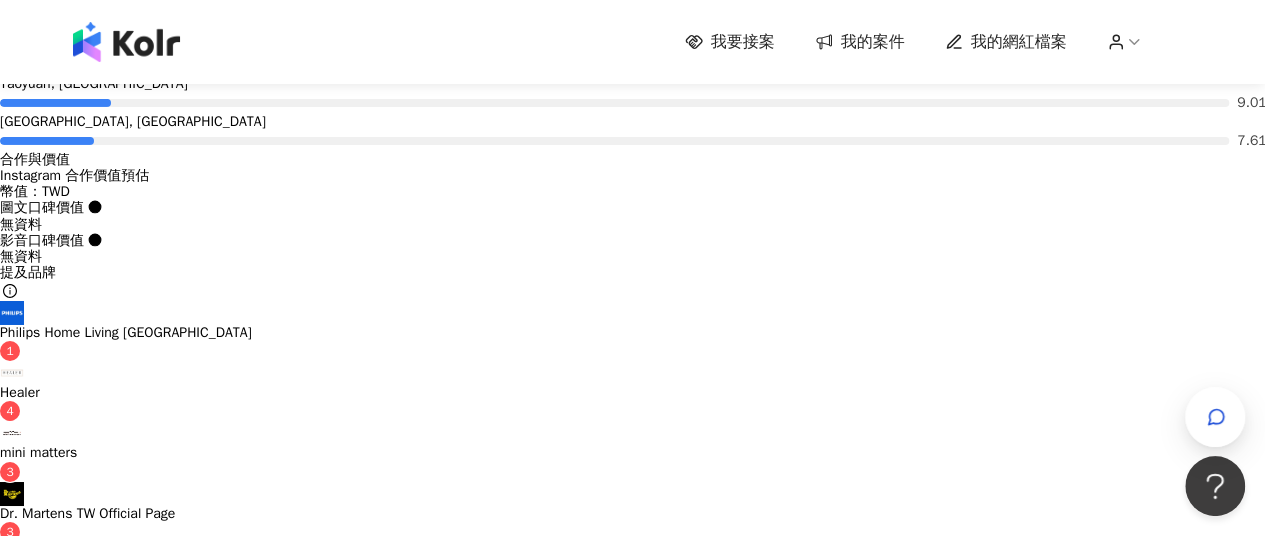 click on "創作內容分析" at bounding box center (580, -2999) 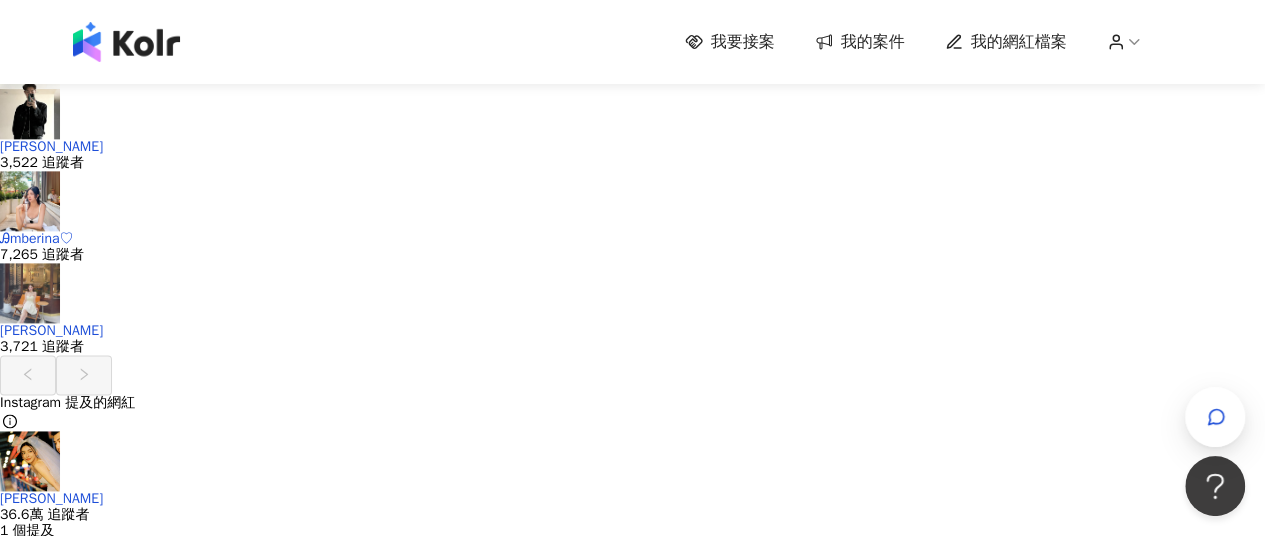 click on "互動分析" at bounding box center [470, -4667] 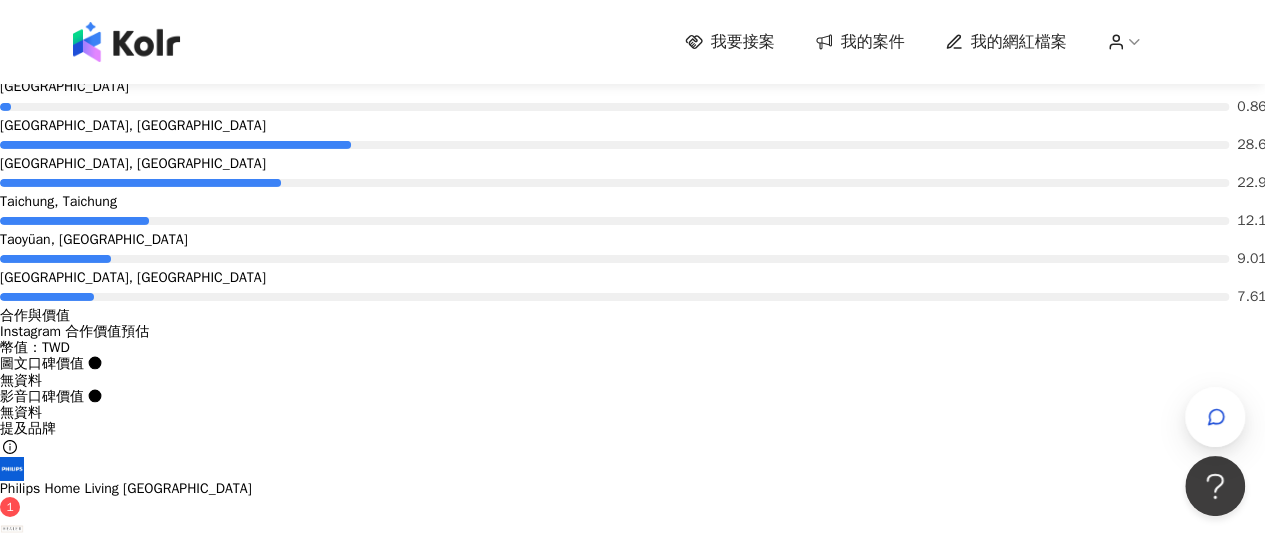 scroll, scrollTop: 3184, scrollLeft: 0, axis: vertical 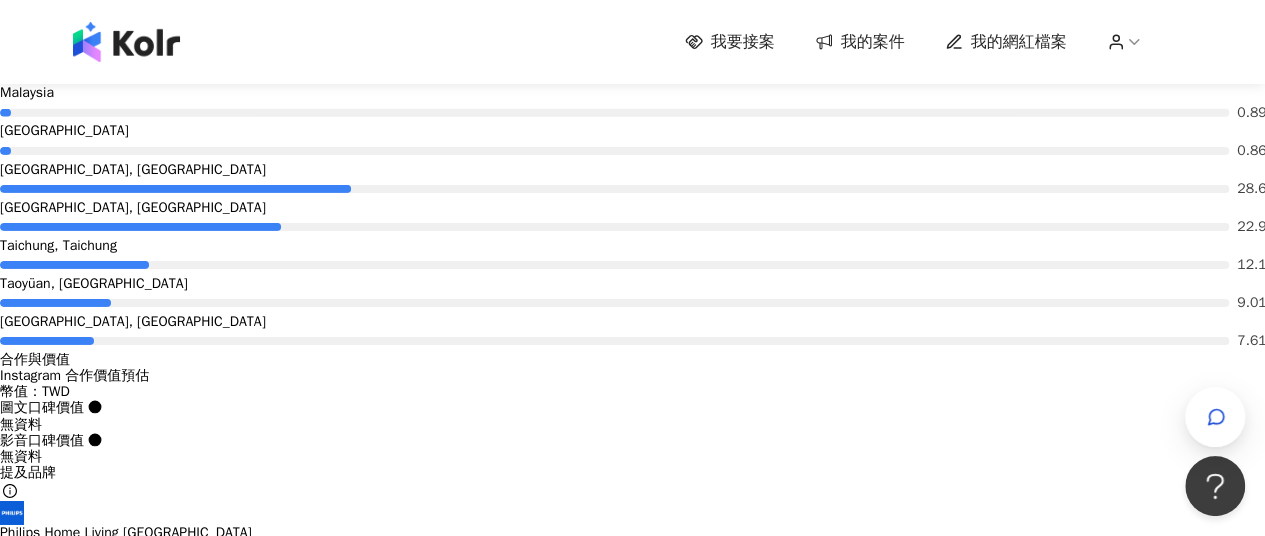 click on "相似網紅" at bounding box center [374, -2799] 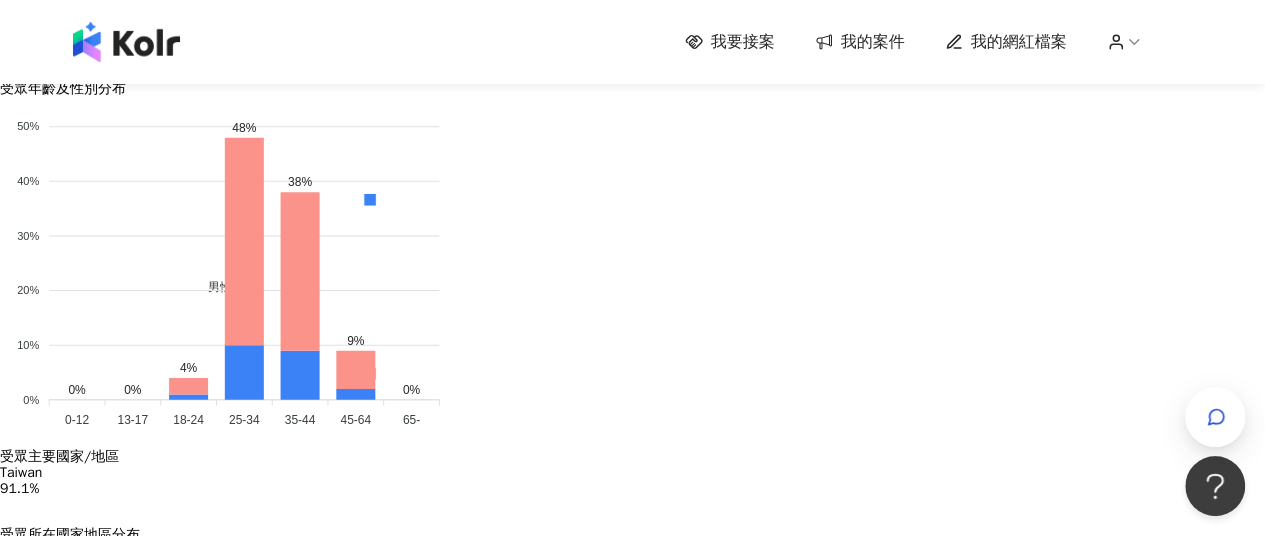 click on "合作與價值" at bounding box center [271, -2181] 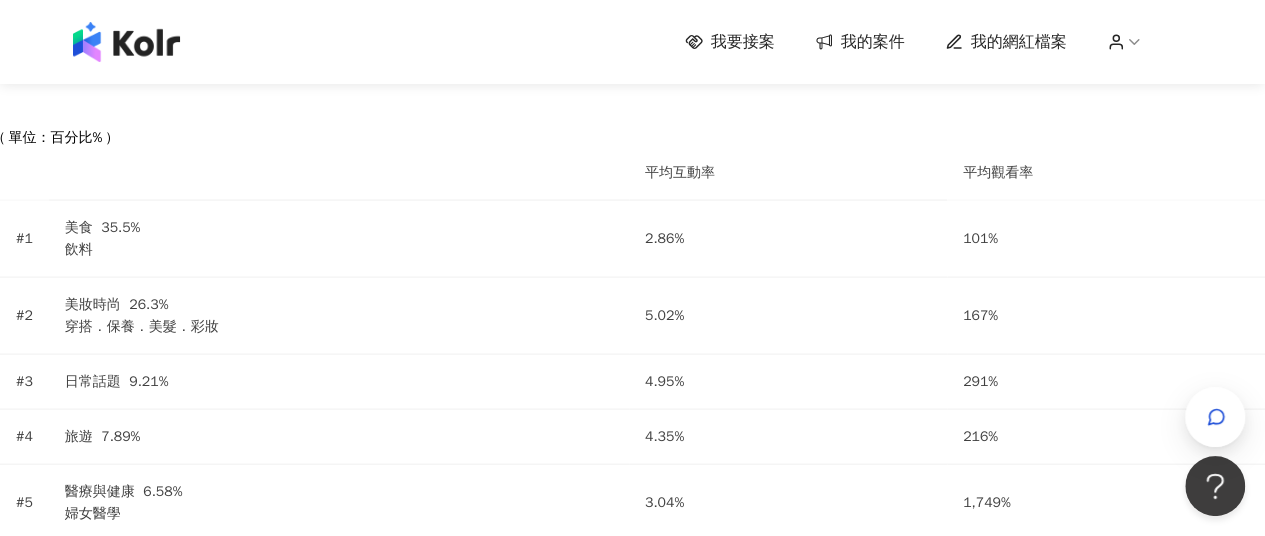scroll, scrollTop: 1799, scrollLeft: 0, axis: vertical 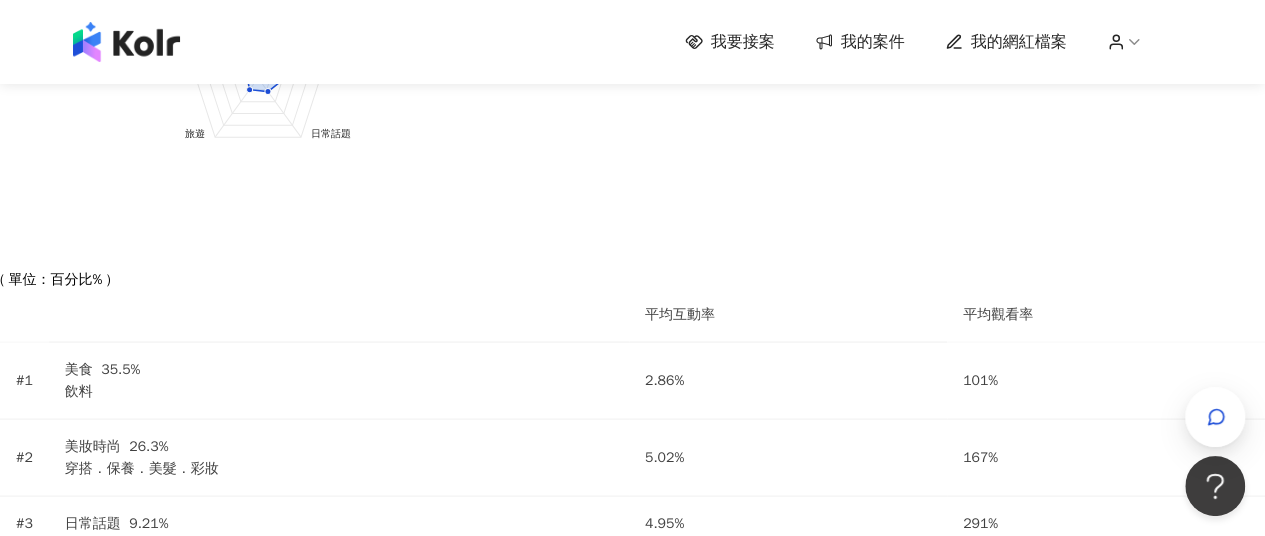 click on "總覽" at bounding box center (86, -1414) 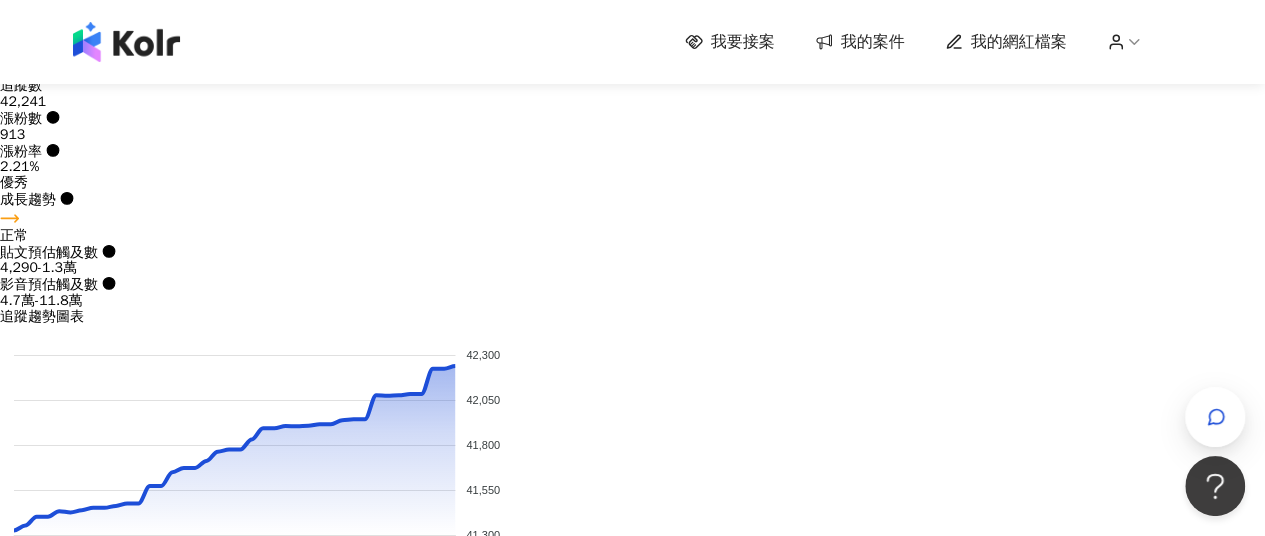 scroll, scrollTop: 1142, scrollLeft: 0, axis: vertical 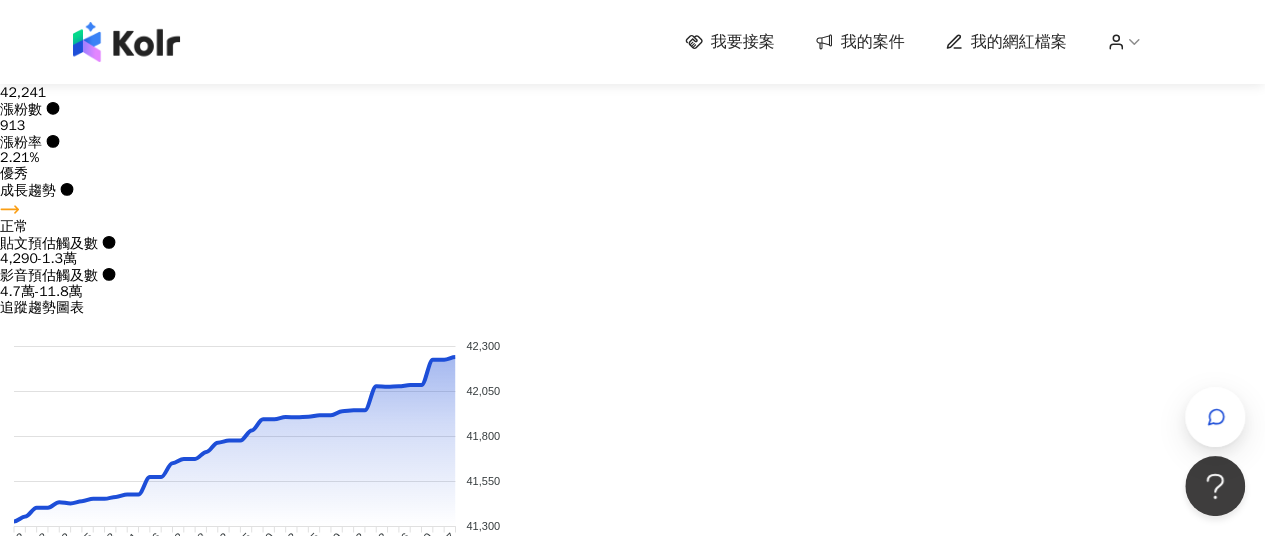 click on "編輯網紅檔案" at bounding box center [74, -800] 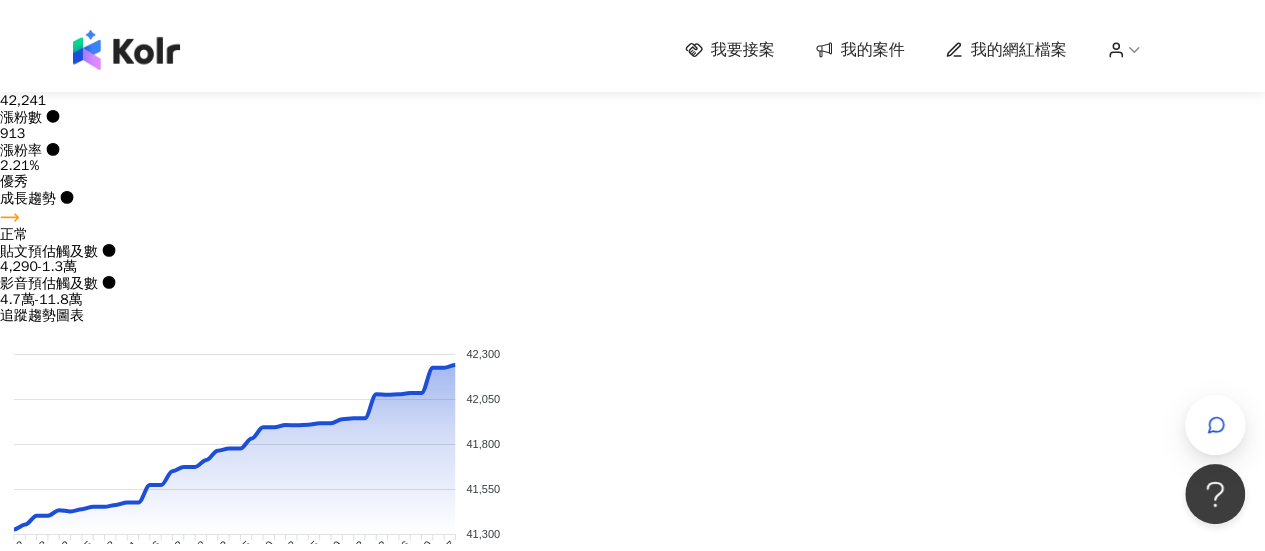 scroll, scrollTop: 0, scrollLeft: 0, axis: both 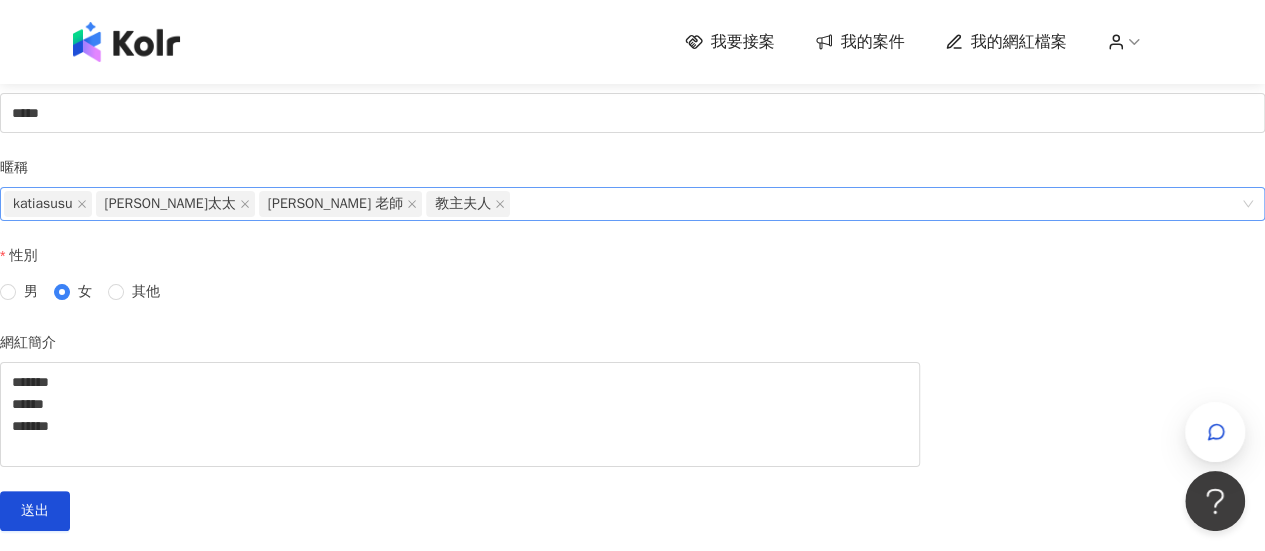 click on "katiasusu 馬克太太 Katia 老師 教主夫人" at bounding box center (622, 204) 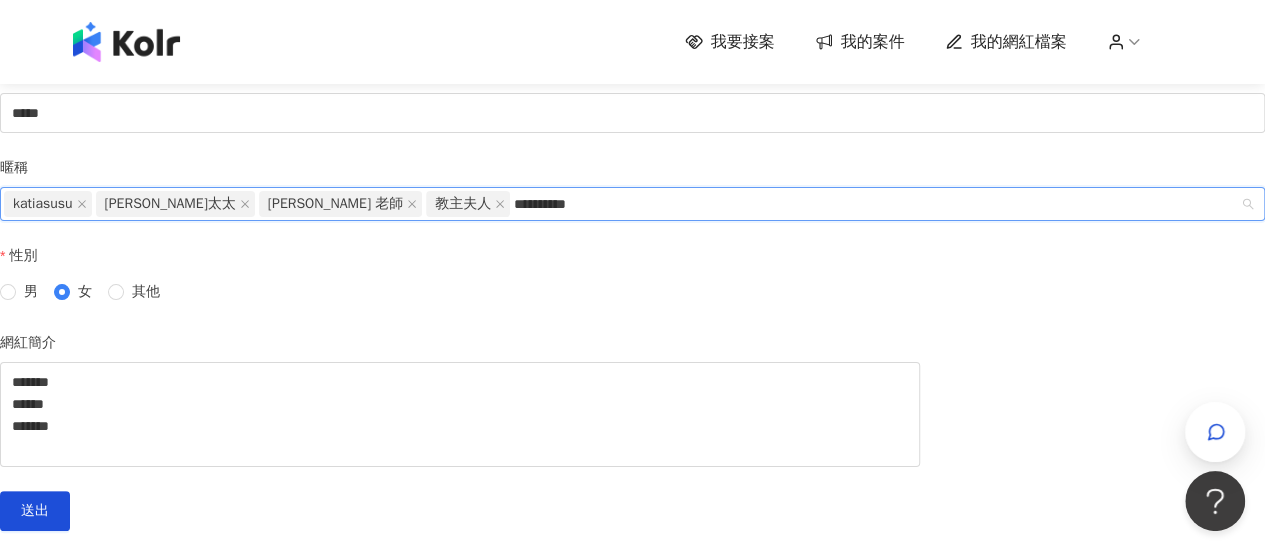 type on "********" 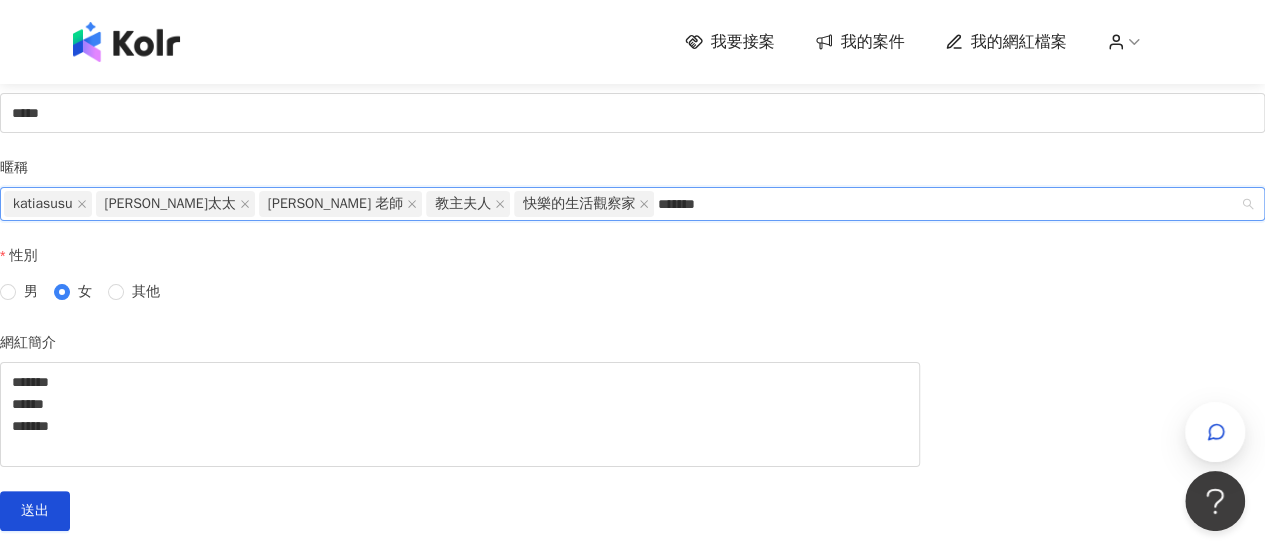 type on "******" 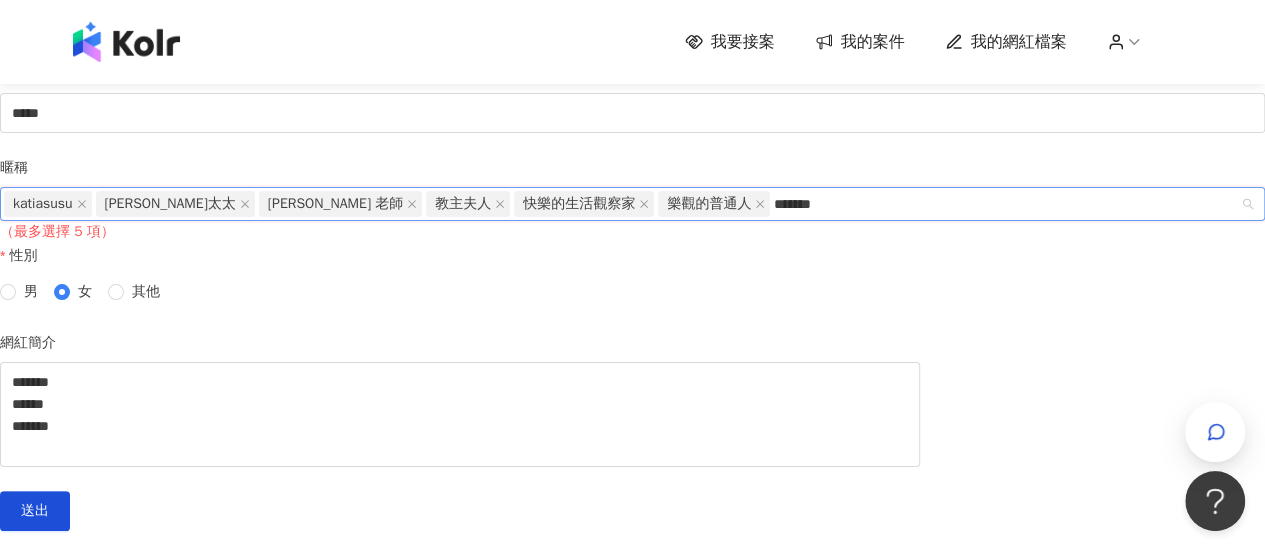 type on "******" 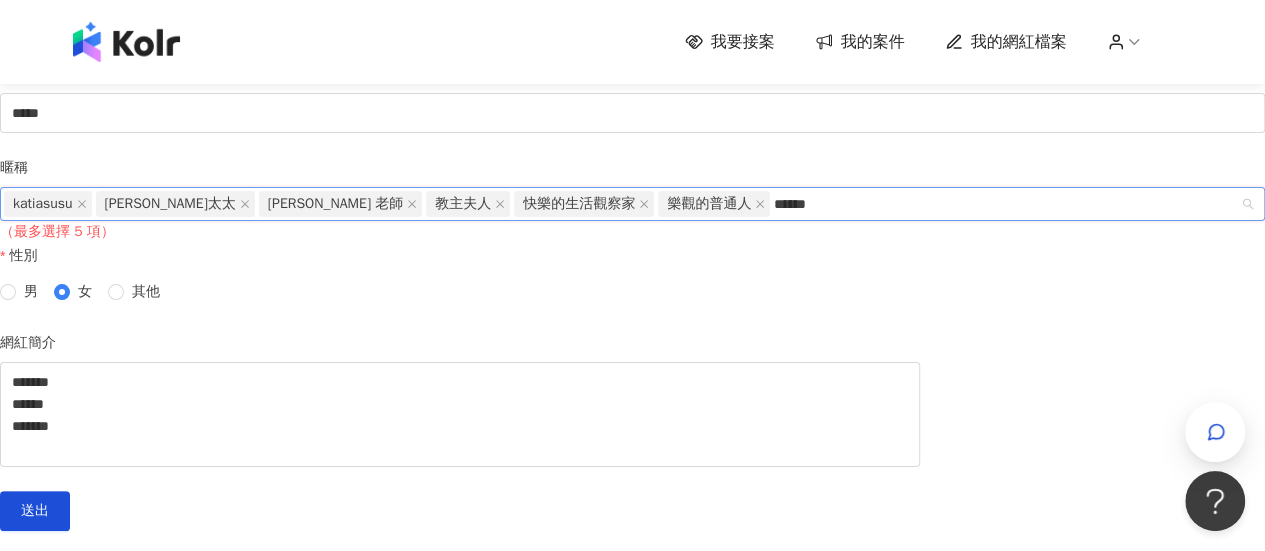 type 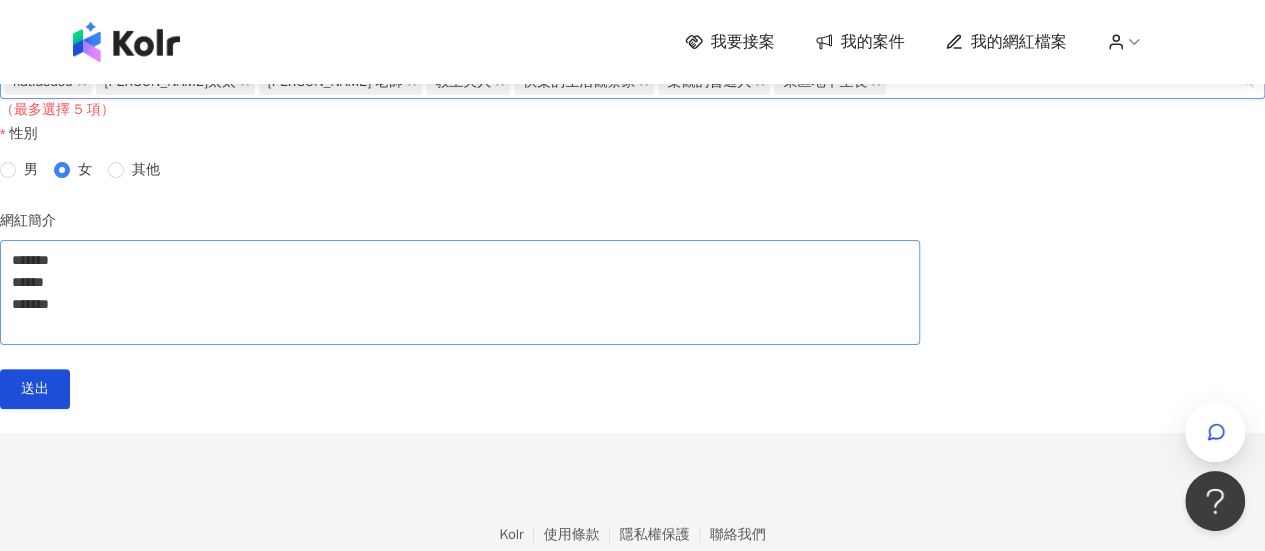 scroll, scrollTop: 300, scrollLeft: 0, axis: vertical 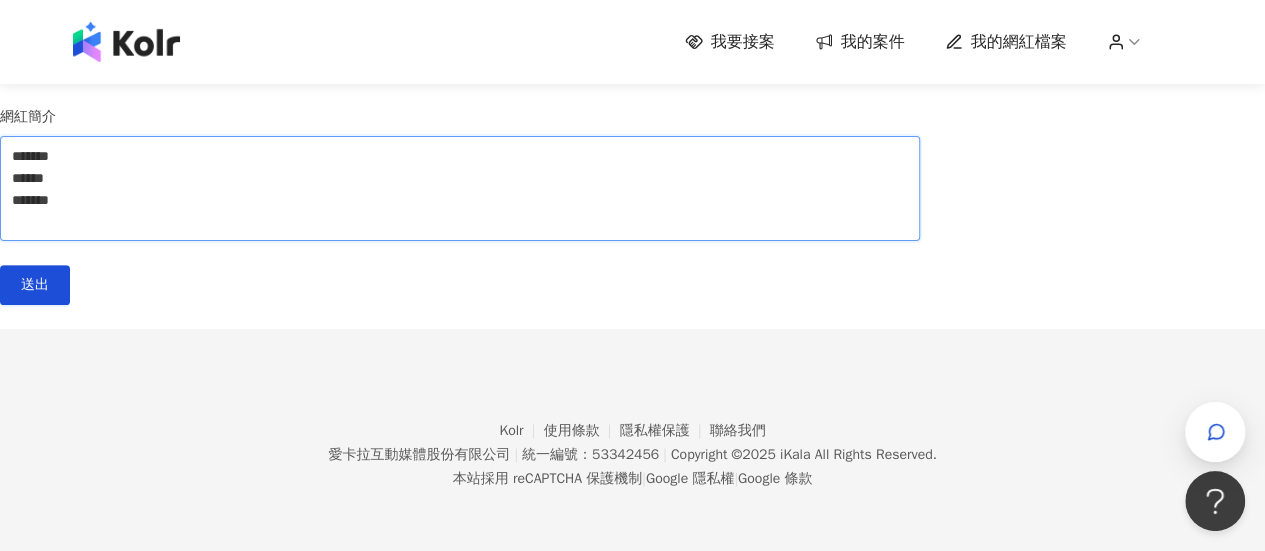 click on "*******
******
*******" at bounding box center [460, 188] 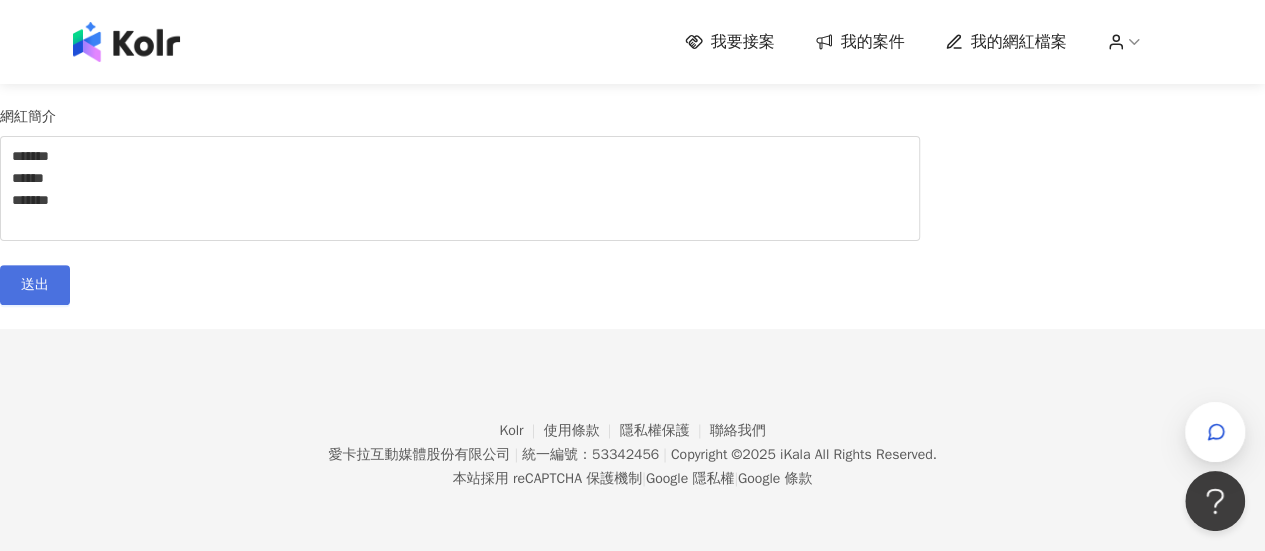 click on "送出" at bounding box center [35, 285] 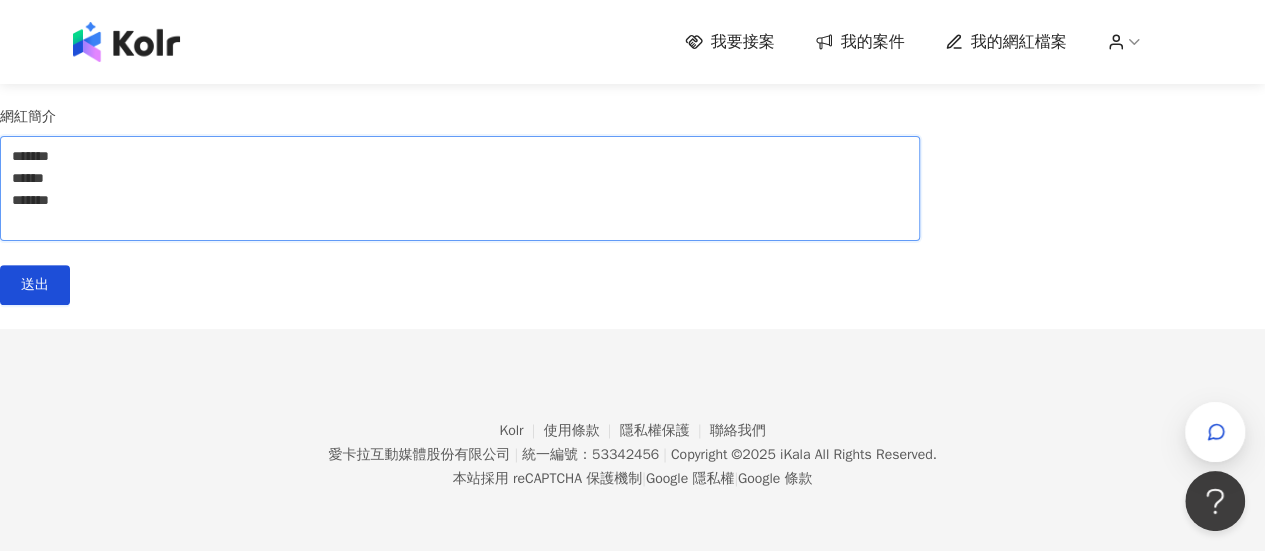 click on "*******
******
*******" at bounding box center (460, 188) 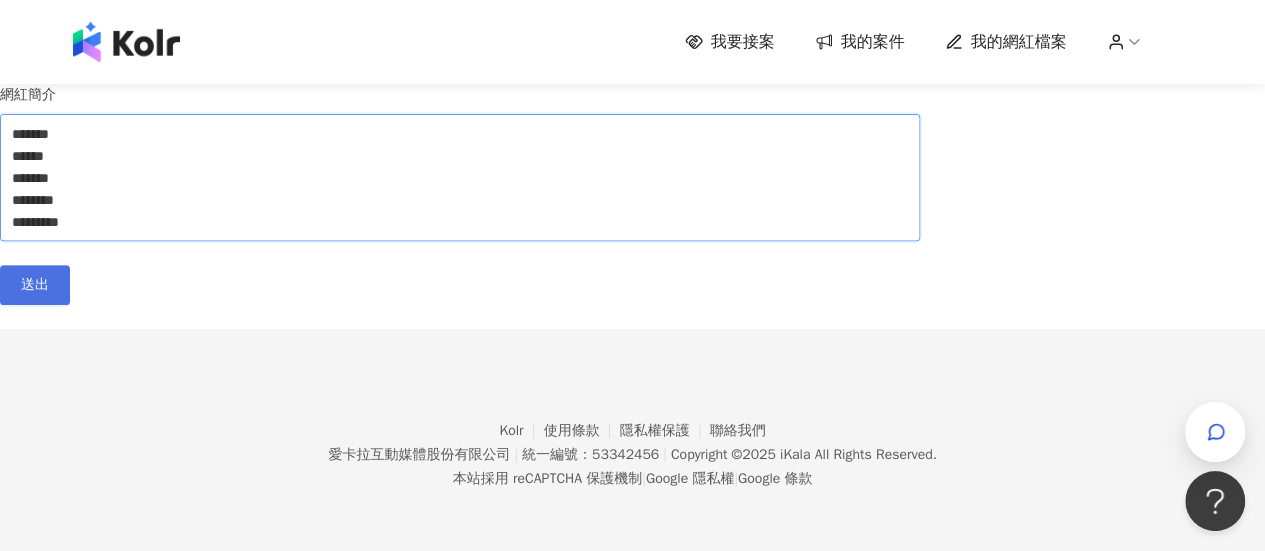 type on "*******
******
*******
********
*********" 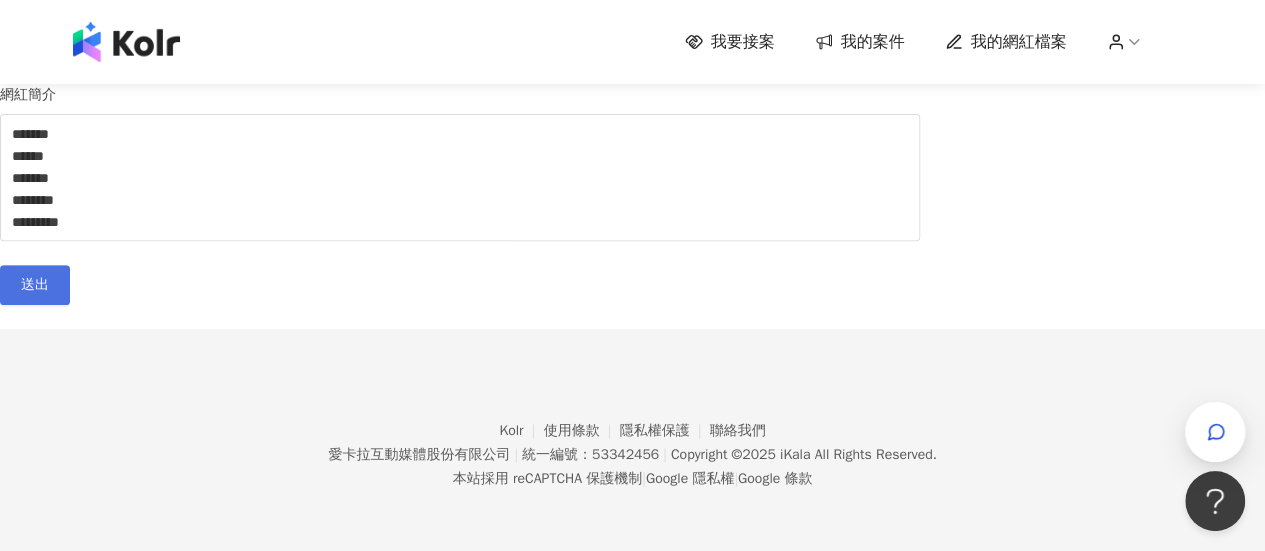 click on "送出" at bounding box center [35, 285] 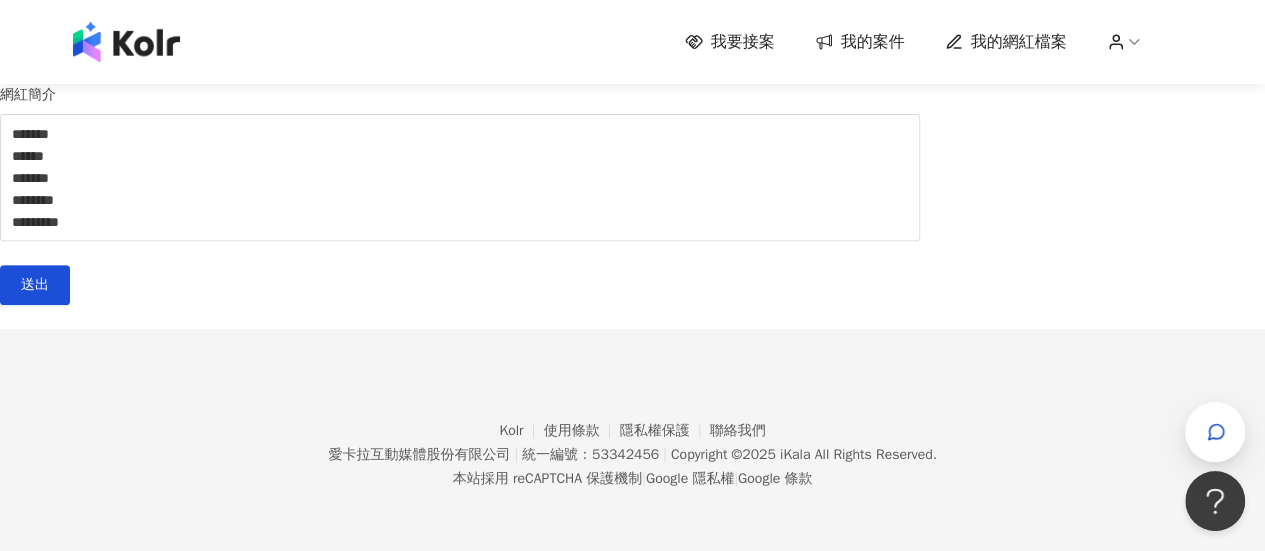 scroll, scrollTop: 0, scrollLeft: 0, axis: both 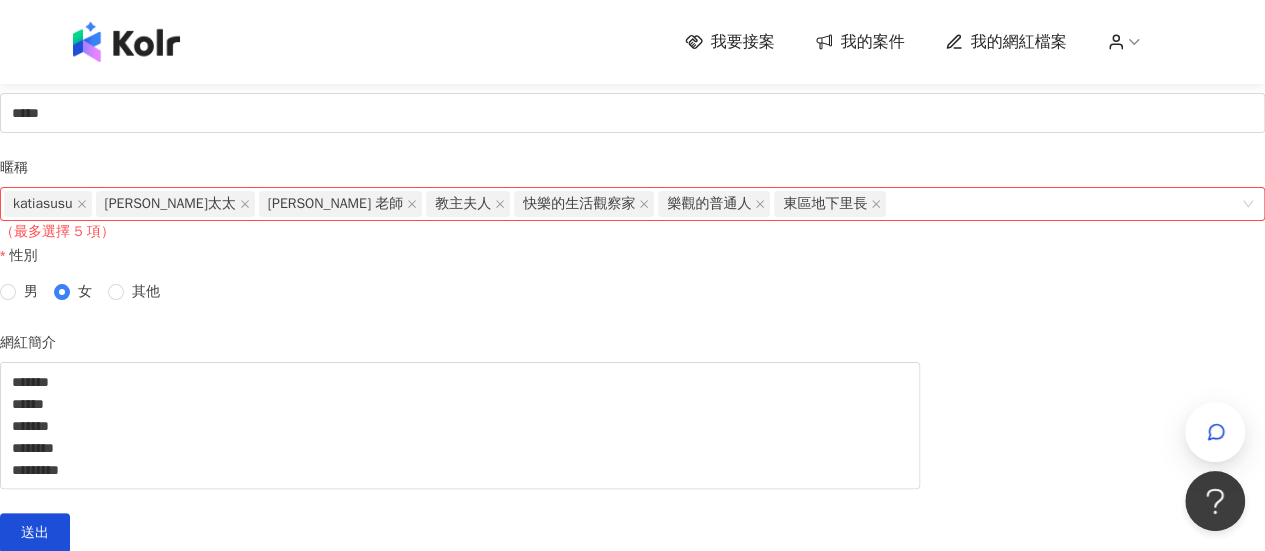 click on "合作方式與報價" at bounding box center (165, 23) 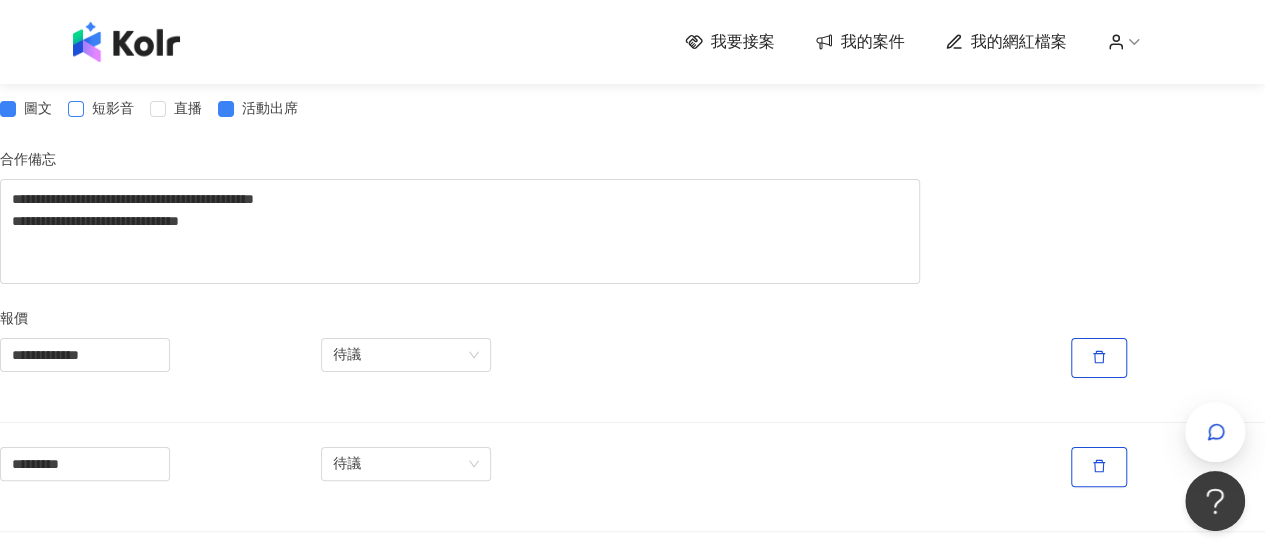 click at bounding box center (76, 109) 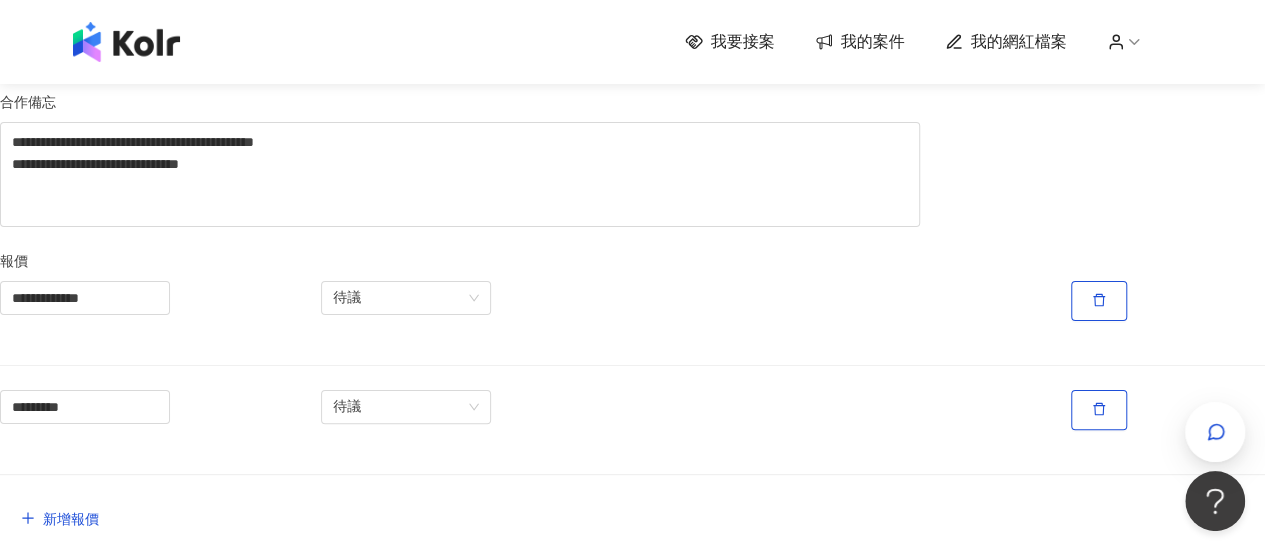 scroll, scrollTop: 100, scrollLeft: 0, axis: vertical 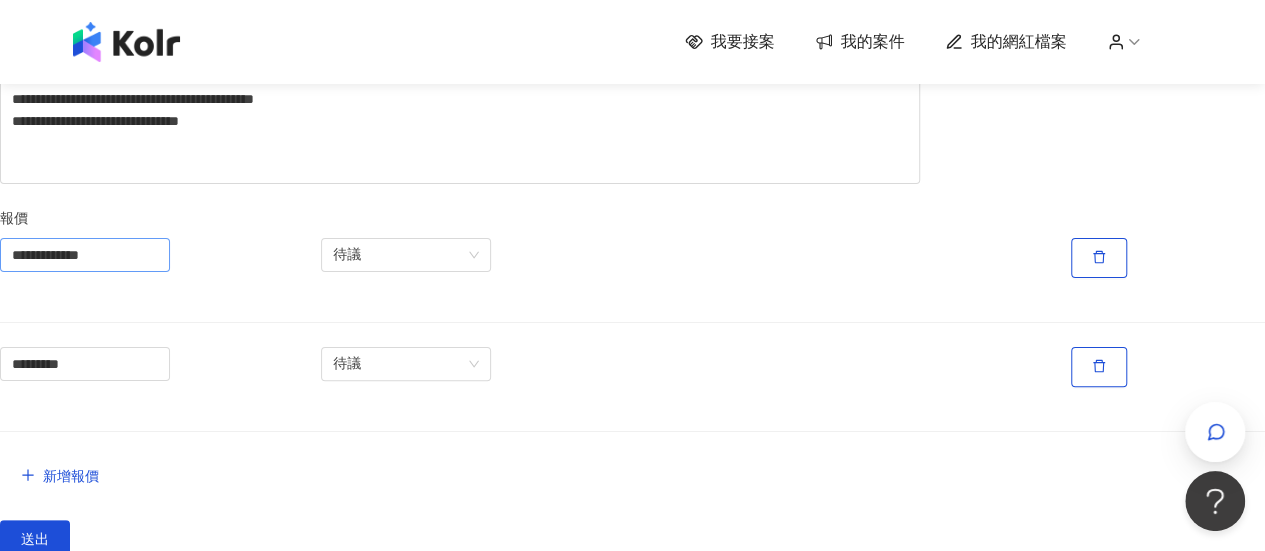 click on "**********" at bounding box center [85, 255] 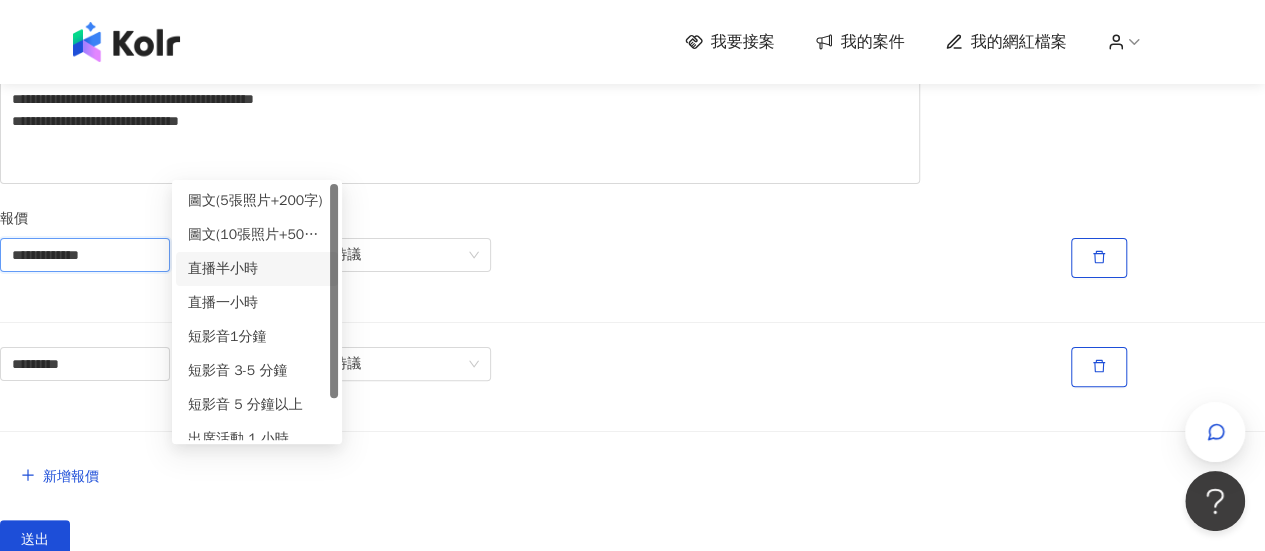 click on "合作方式" at bounding box center (632, -23) 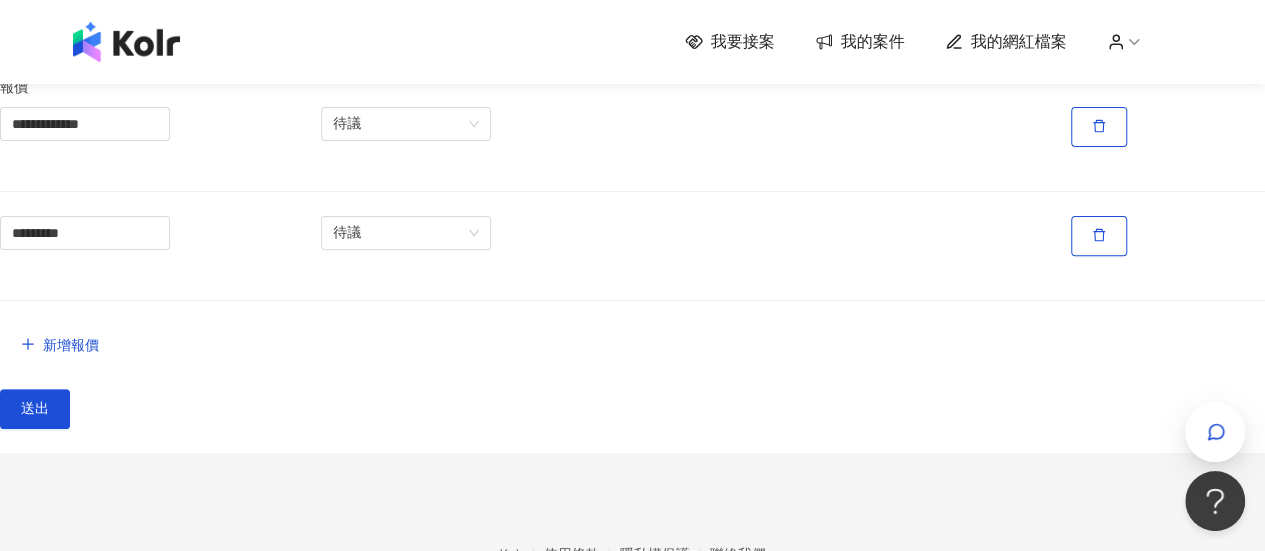 scroll, scrollTop: 200, scrollLeft: 0, axis: vertical 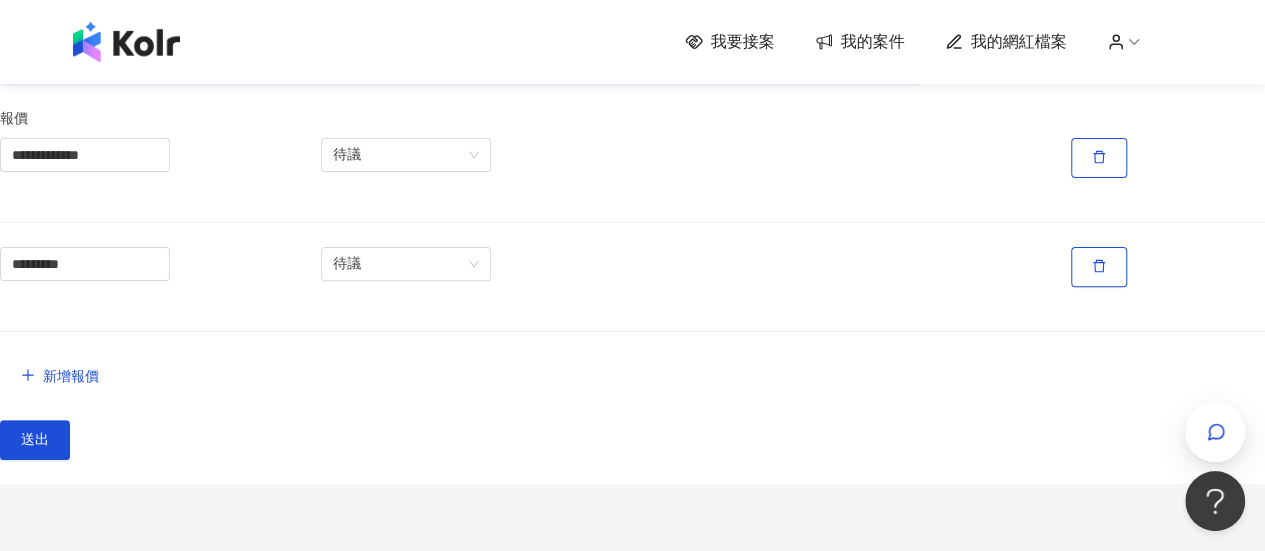 click on "**********" at bounding box center [460, 31] 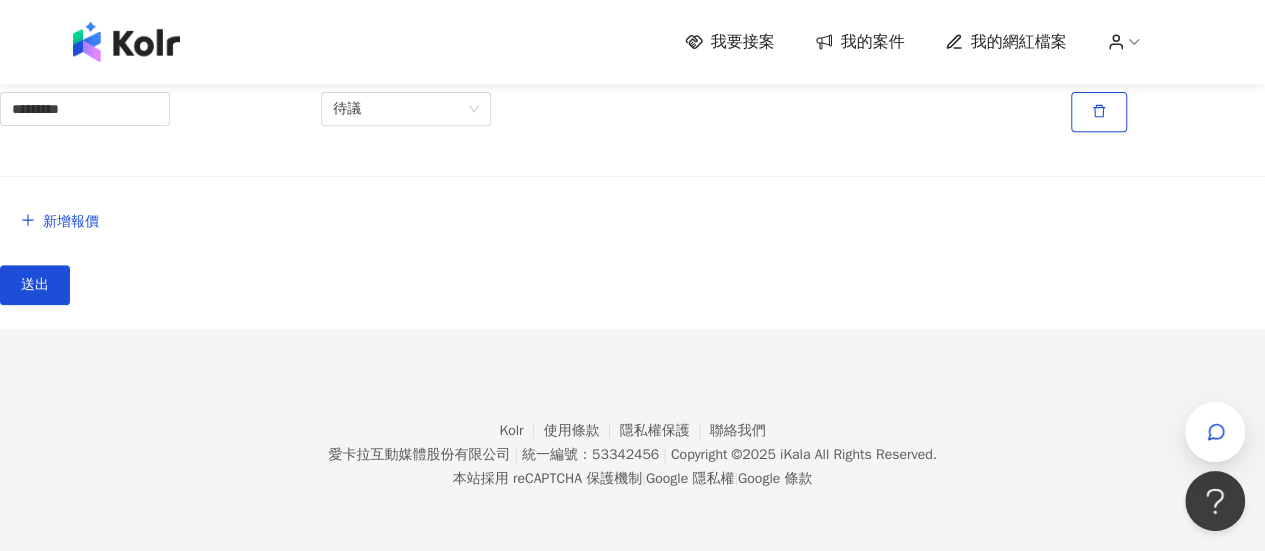 scroll, scrollTop: 0, scrollLeft: 0, axis: both 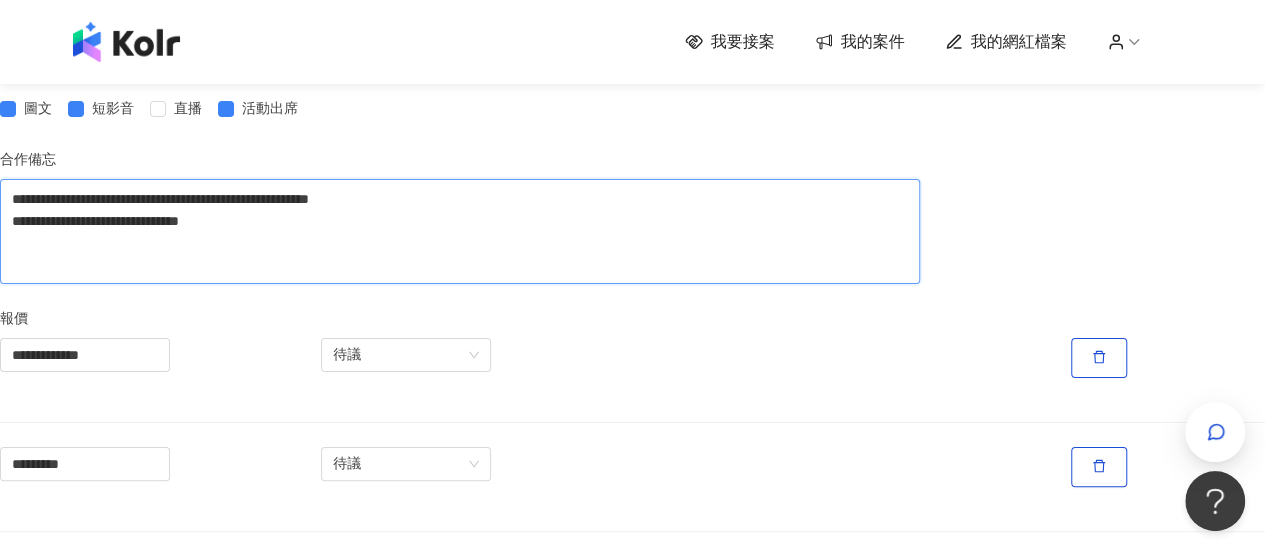 type on "**********" 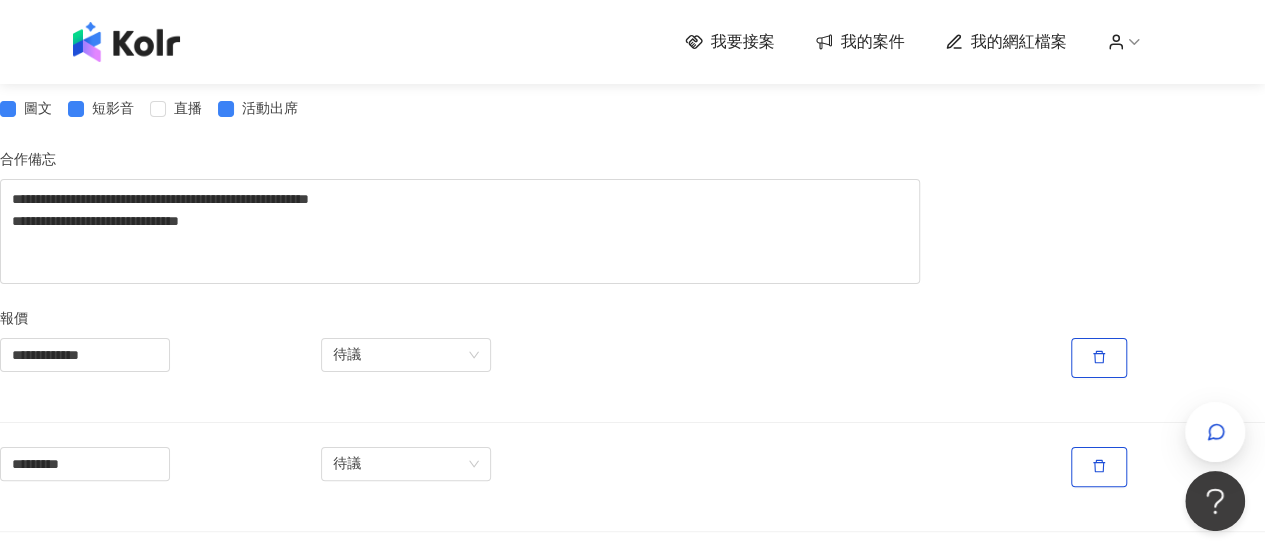 click on "基本資訊" at bounding box center [48, 23] 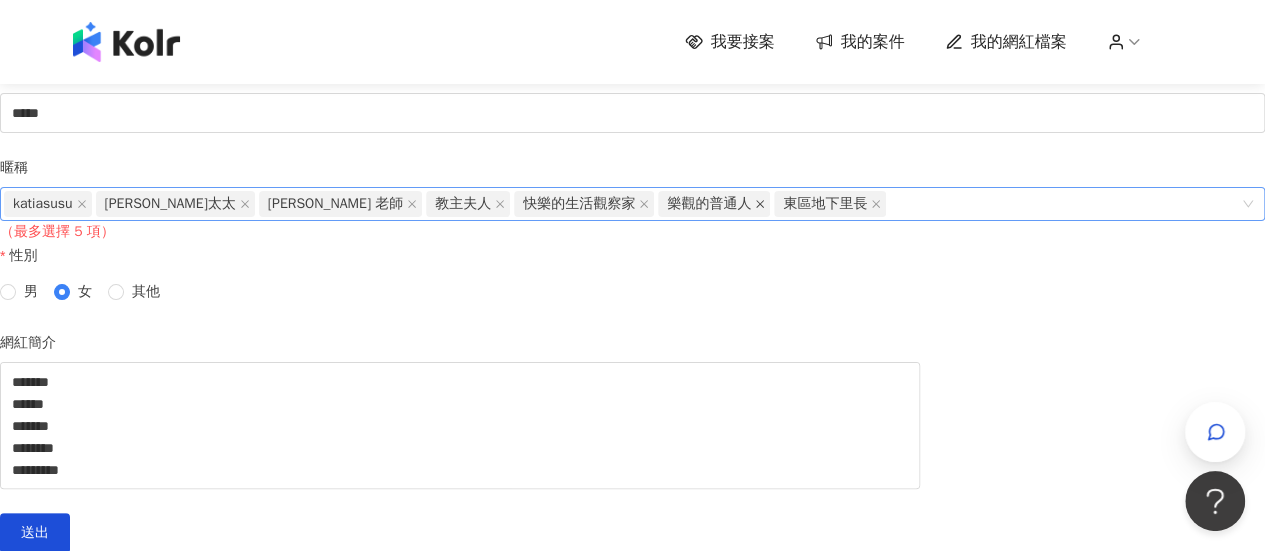 click 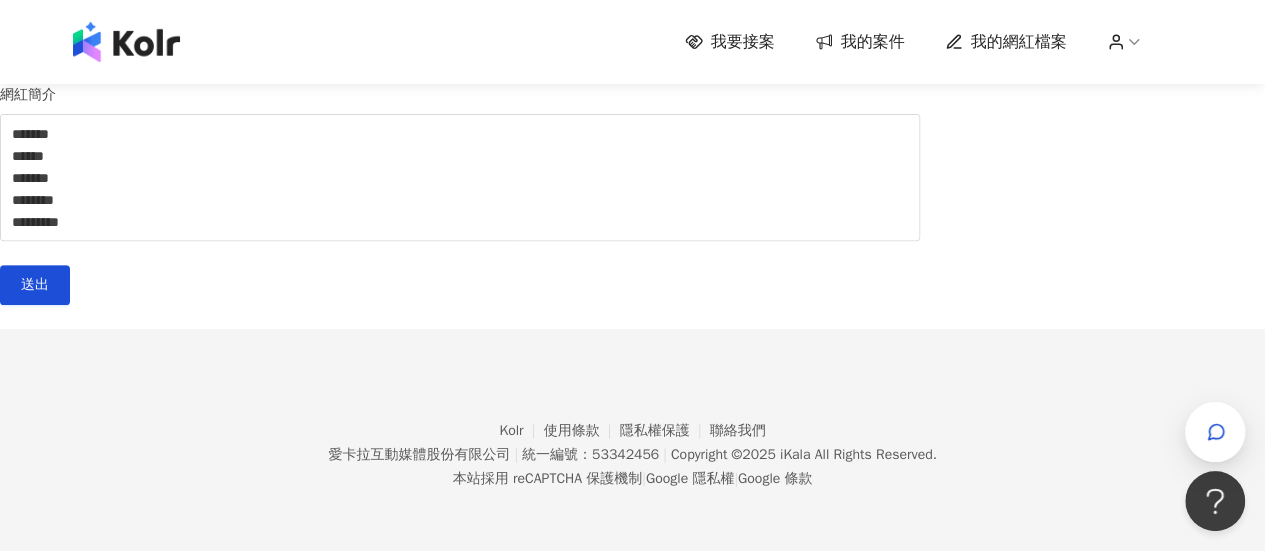scroll, scrollTop: 596, scrollLeft: 0, axis: vertical 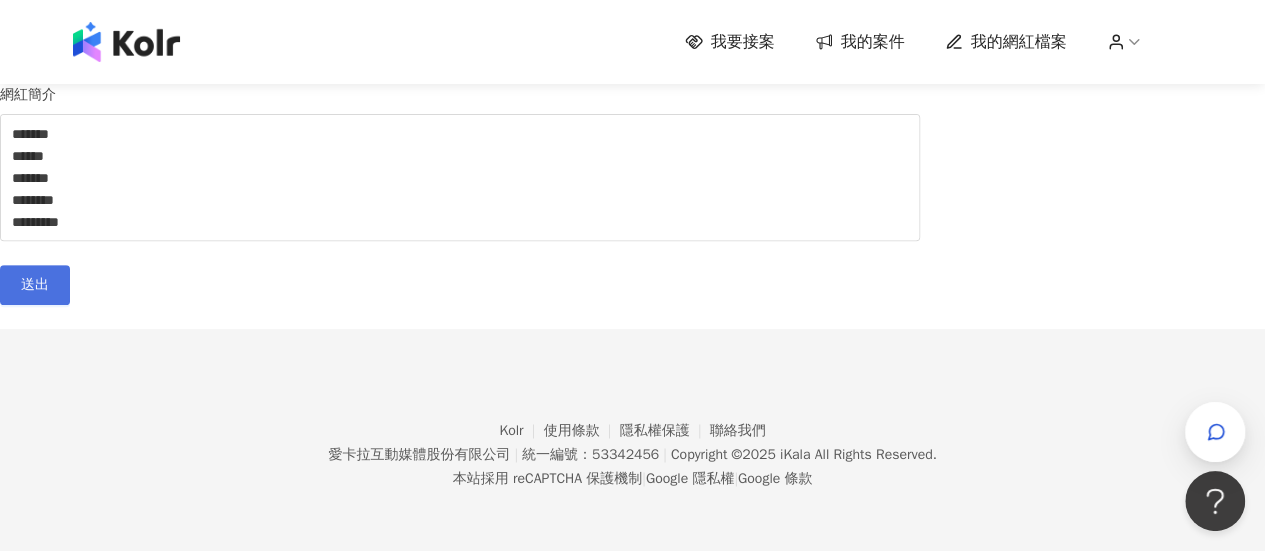 click on "送出" at bounding box center [35, 285] 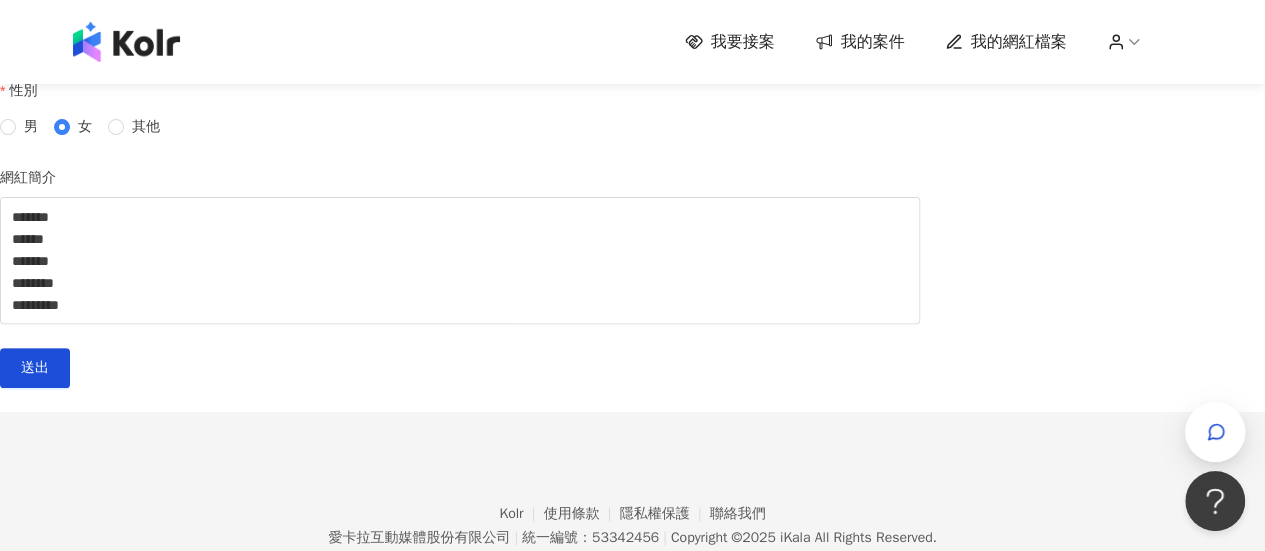 scroll, scrollTop: 196, scrollLeft: 0, axis: vertical 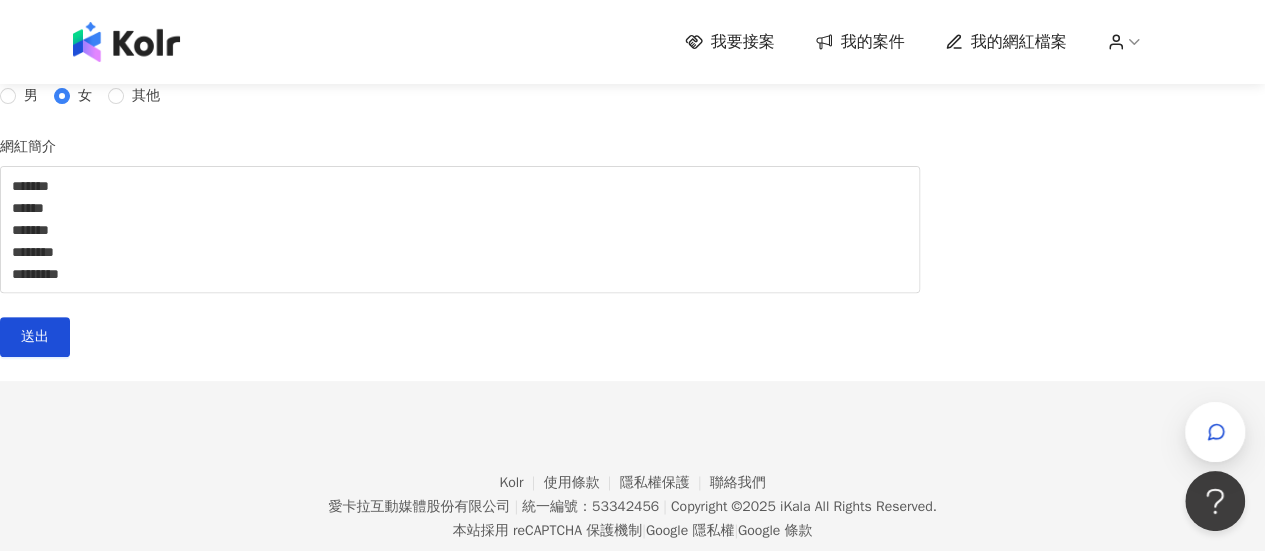 click 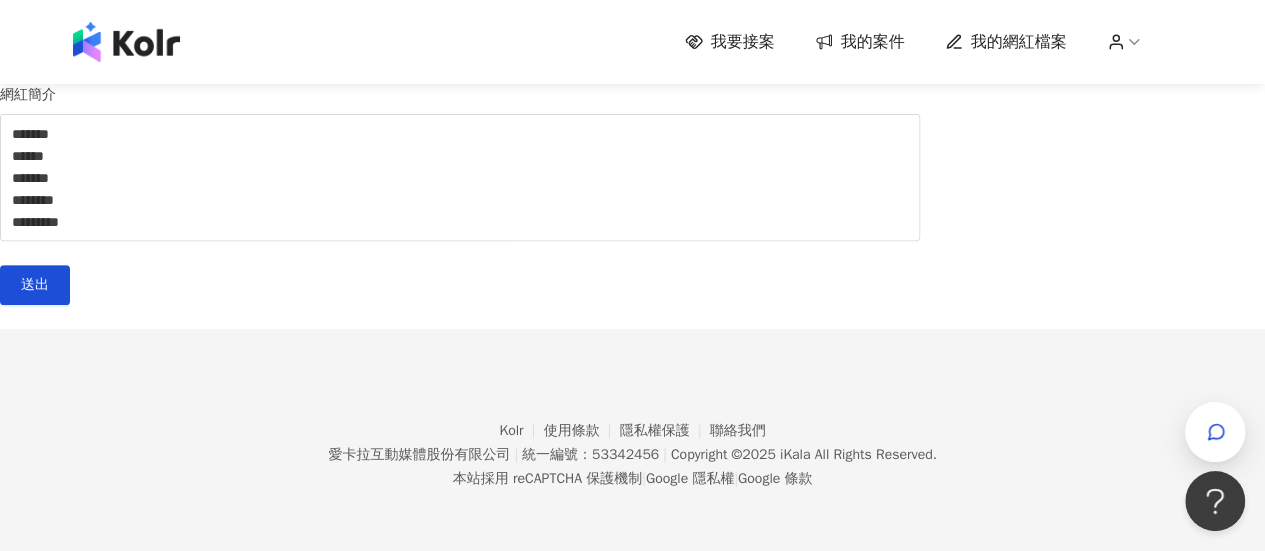 scroll, scrollTop: 396, scrollLeft: 0, axis: vertical 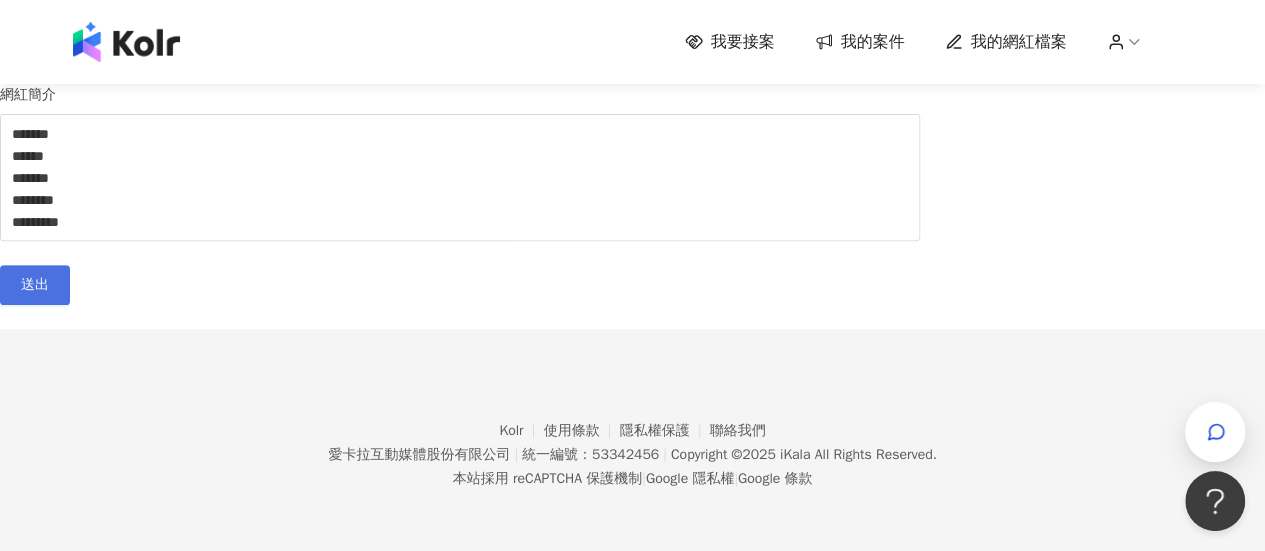 click on "送出" at bounding box center [35, 285] 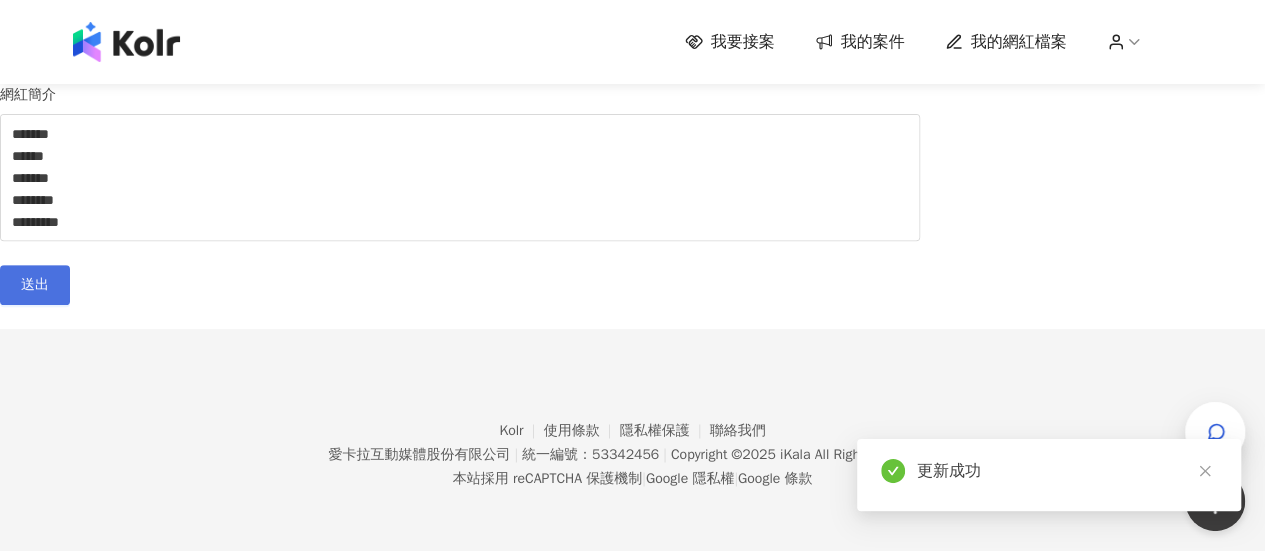 click on "送出" at bounding box center [35, 285] 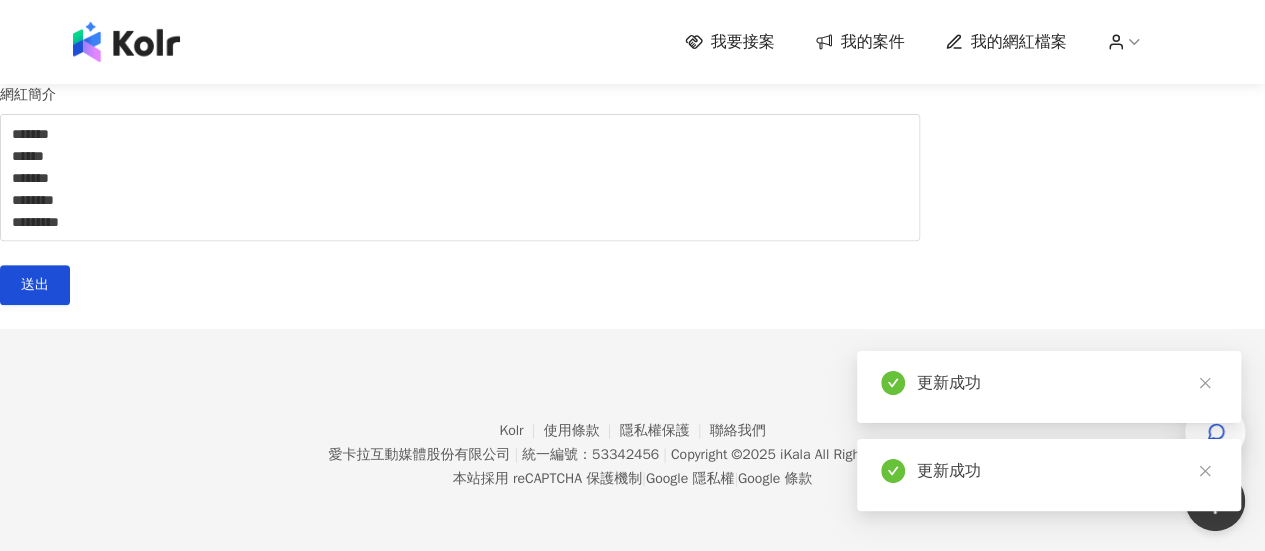 click on "我要接案" at bounding box center (743, 42) 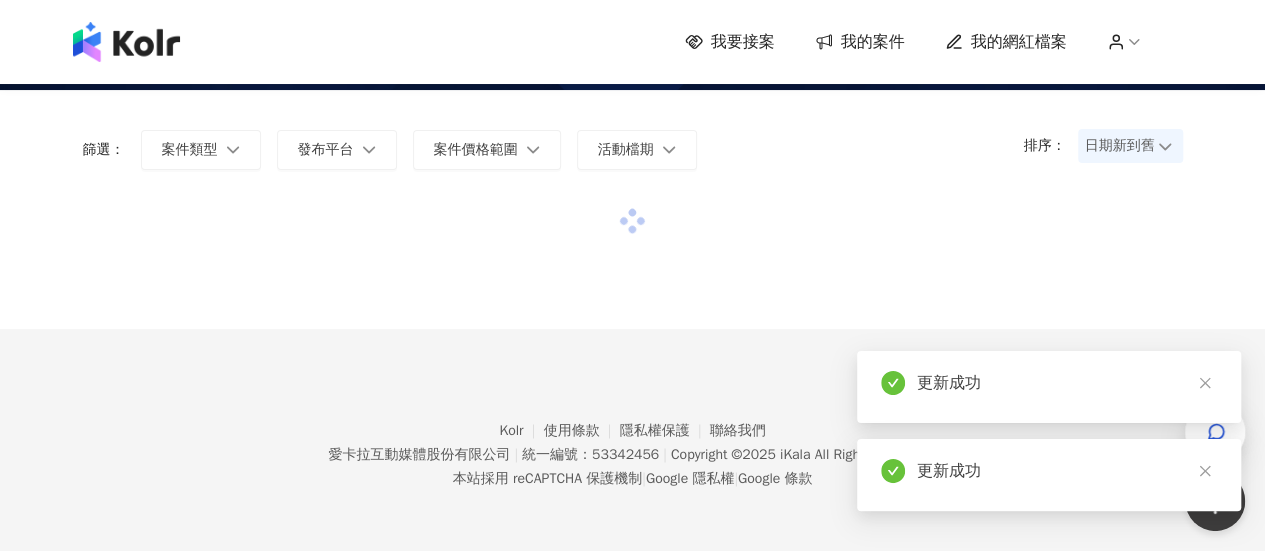 scroll, scrollTop: 0, scrollLeft: 0, axis: both 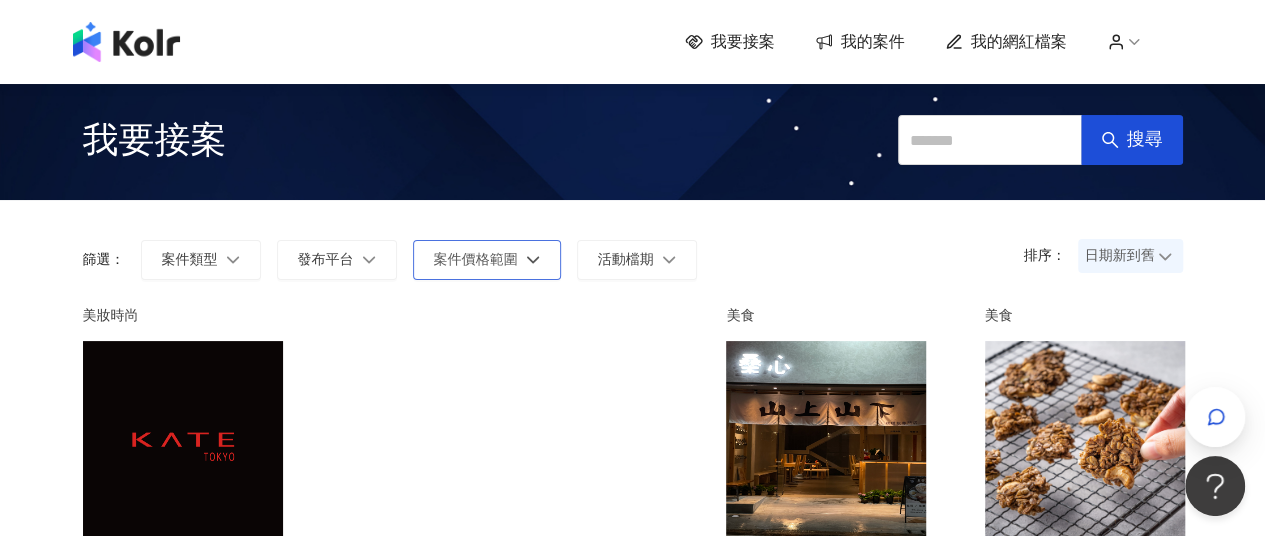 click on "案件價格範圍" at bounding box center [476, 260] 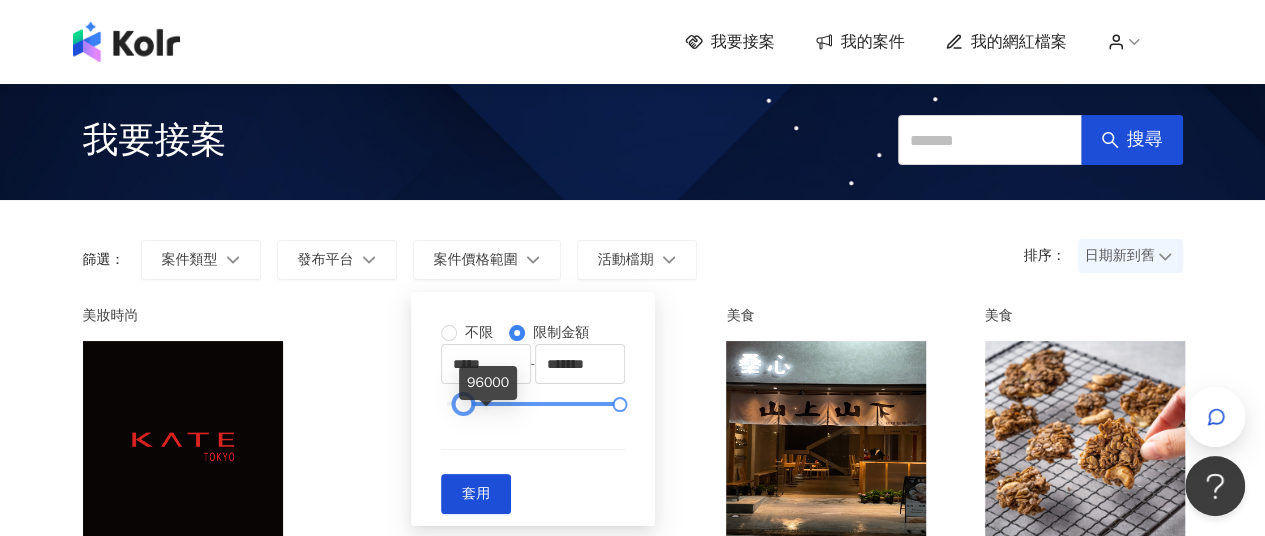 type on "*****" 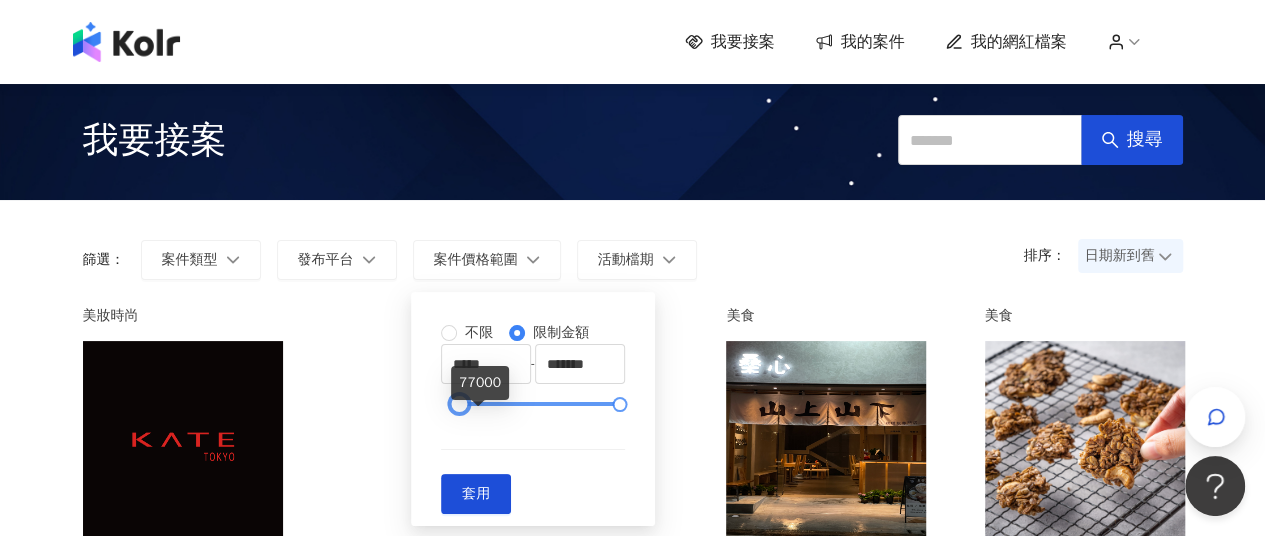 drag, startPoint x: 448, startPoint y: 415, endPoint x: 480, endPoint y: 416, distance: 32.01562 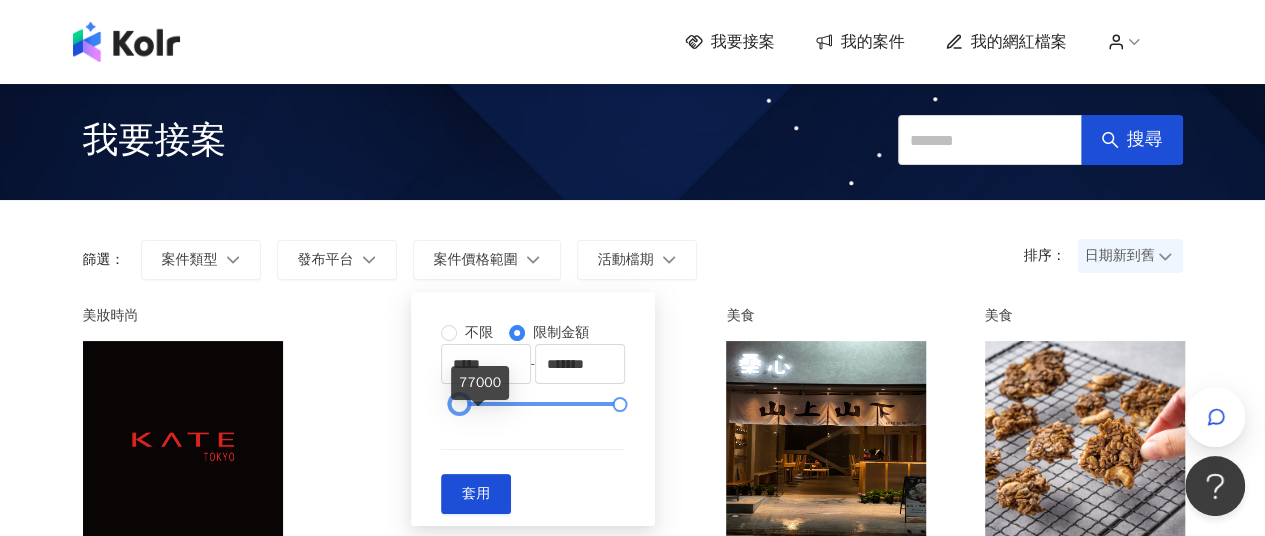 click at bounding box center [459, 404] 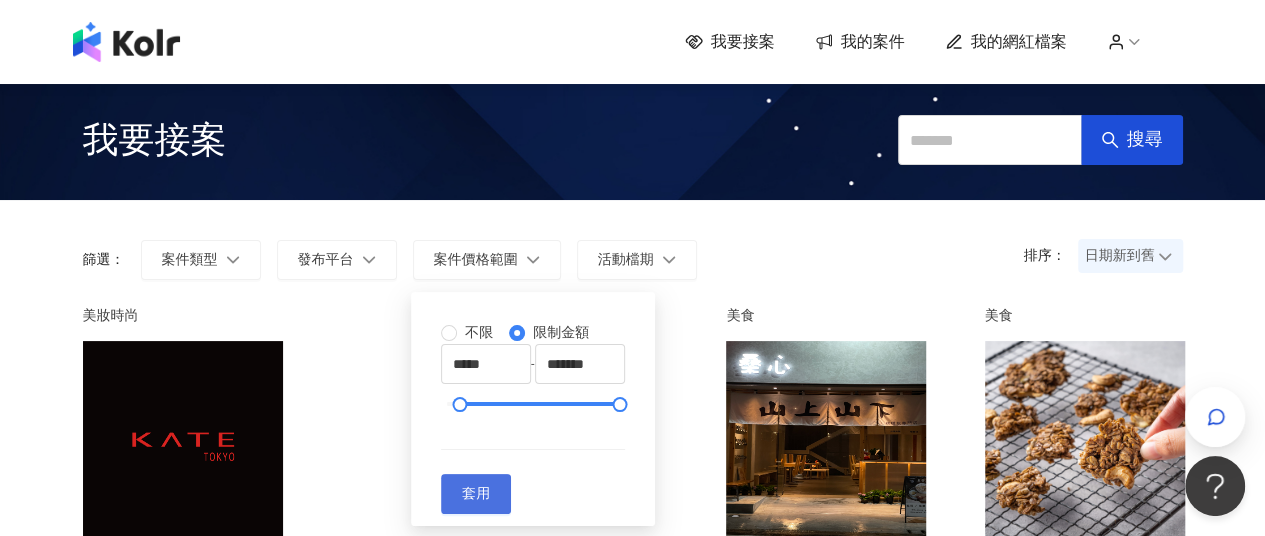 click on "套用" at bounding box center (476, 494) 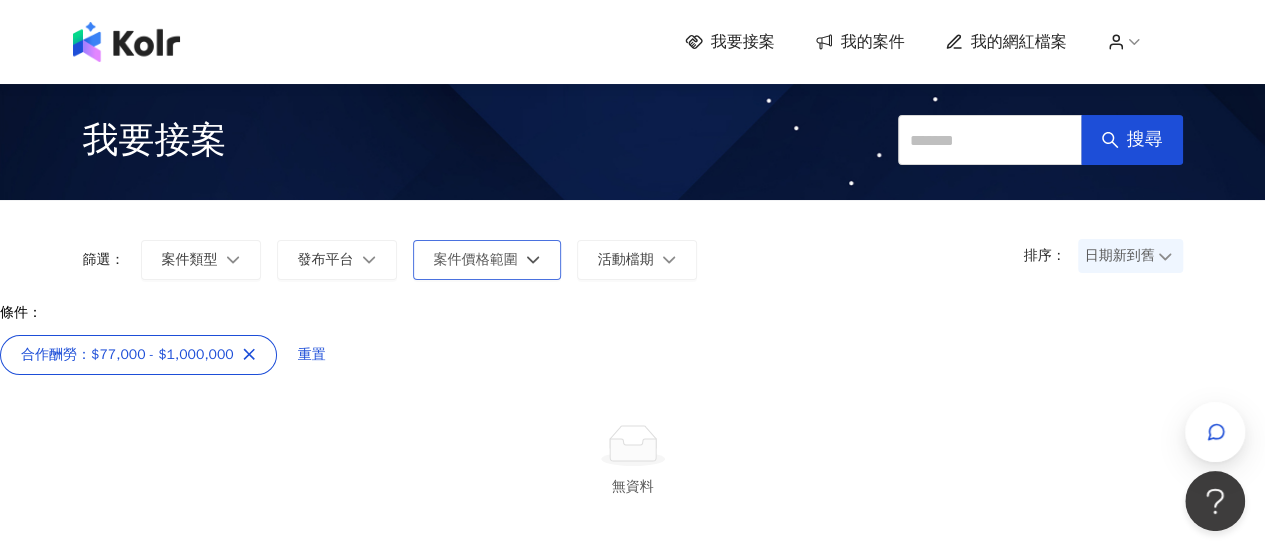 click 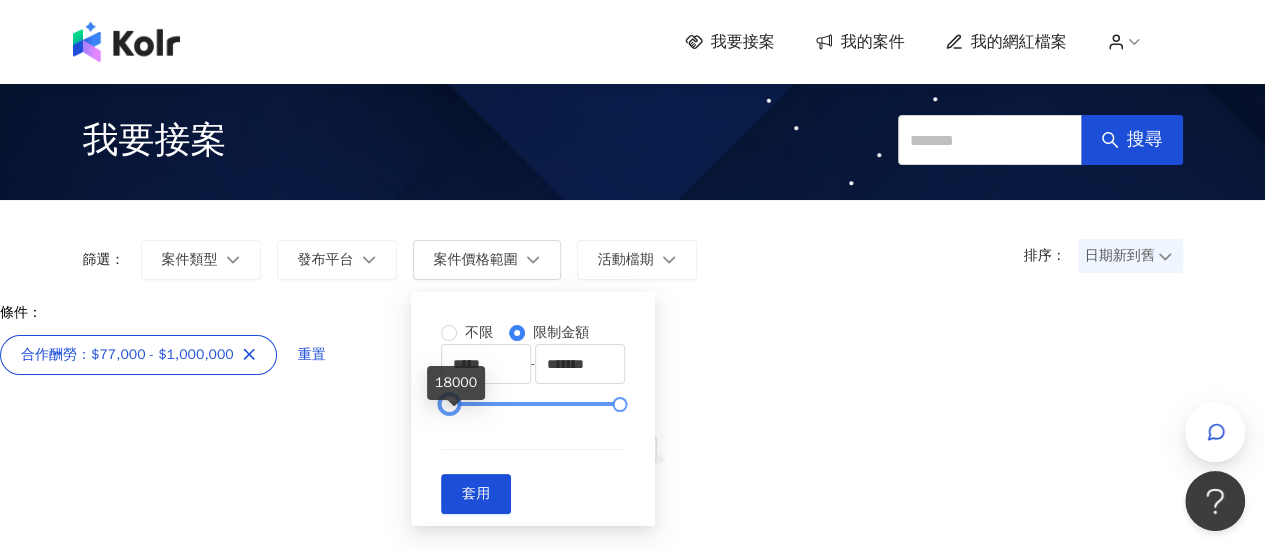 type on "*****" 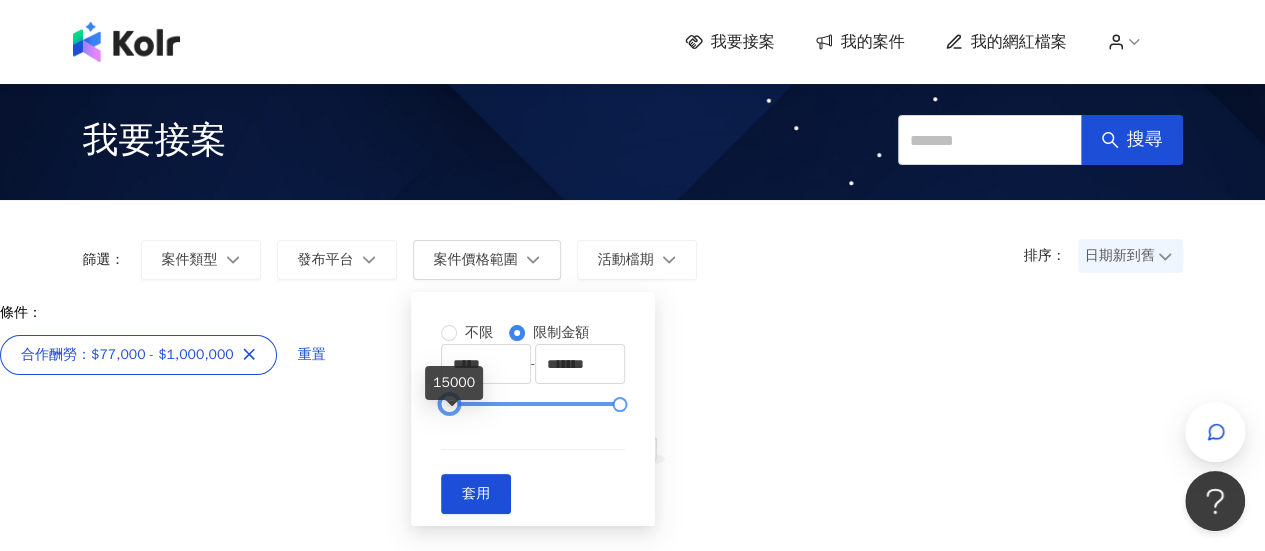 drag, startPoint x: 478, startPoint y: 417, endPoint x: 452, endPoint y: 416, distance: 26.019224 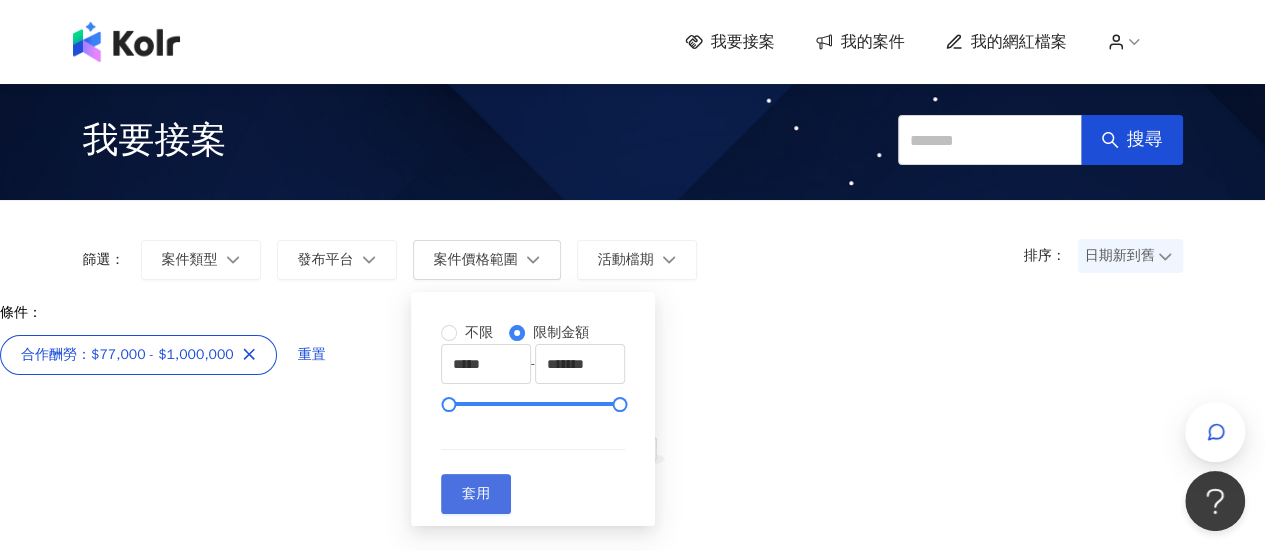 click on "套用" at bounding box center [476, 494] 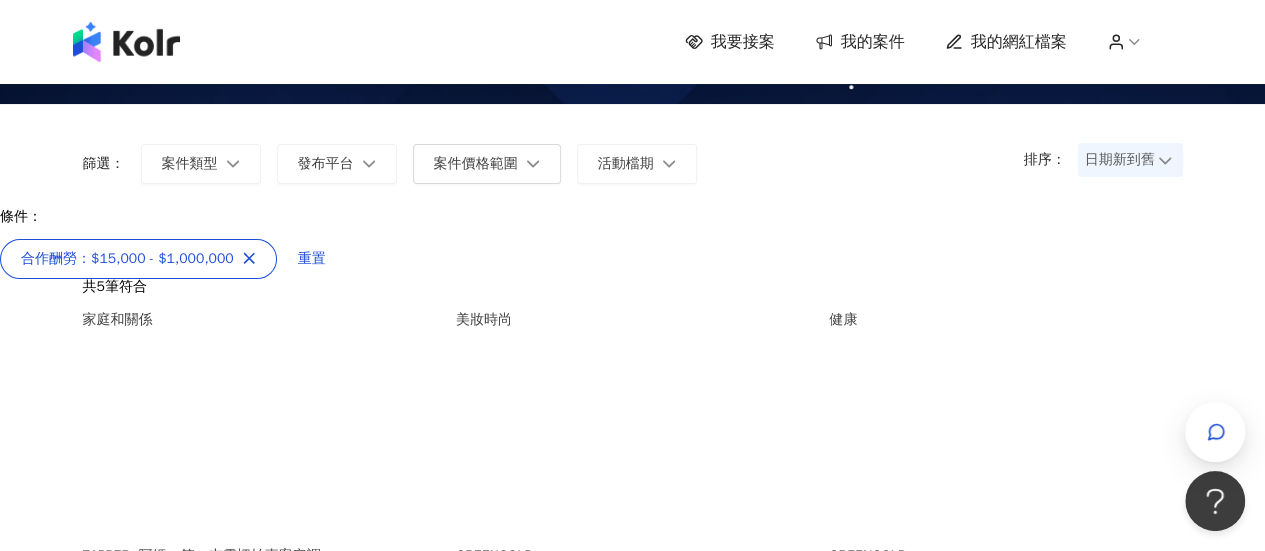scroll, scrollTop: 0, scrollLeft: 0, axis: both 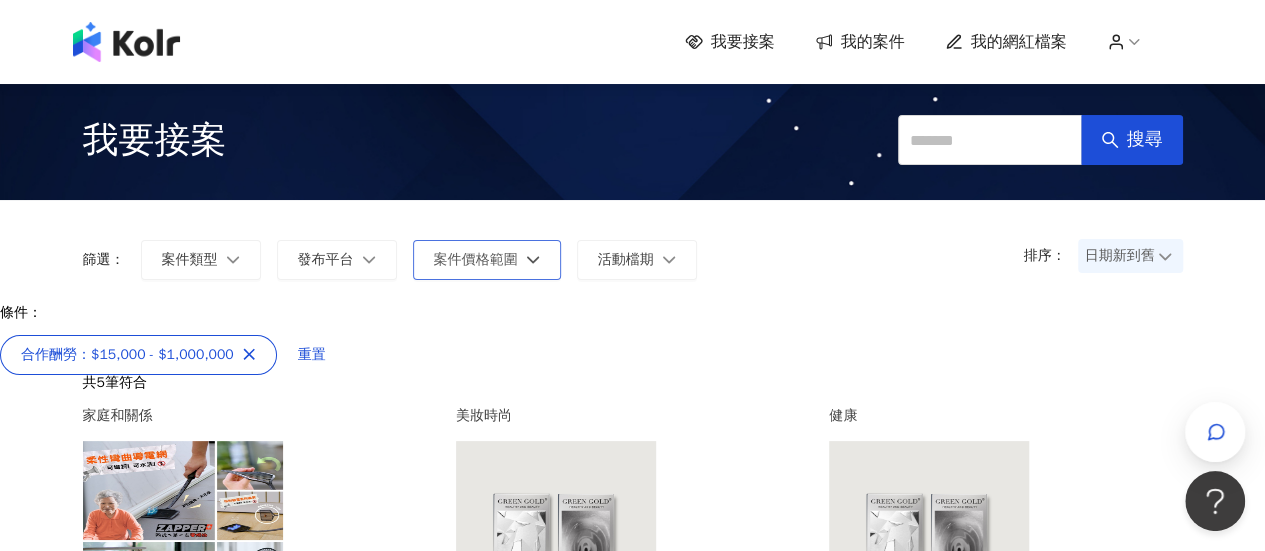 click on "案件價格範圍" at bounding box center [487, 260] 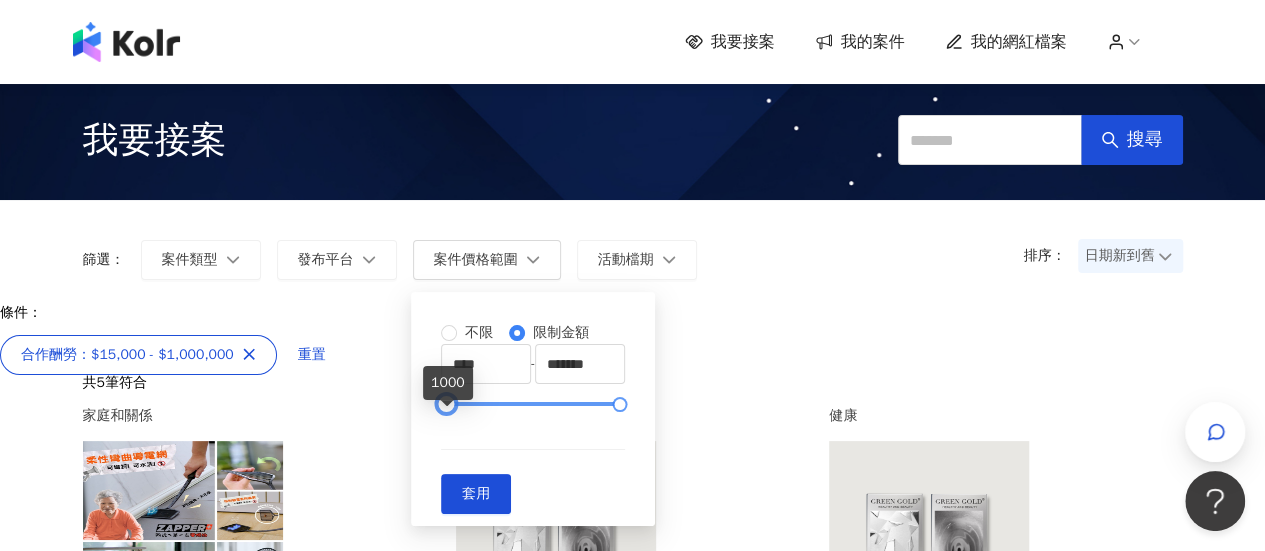 click at bounding box center [446, 404] 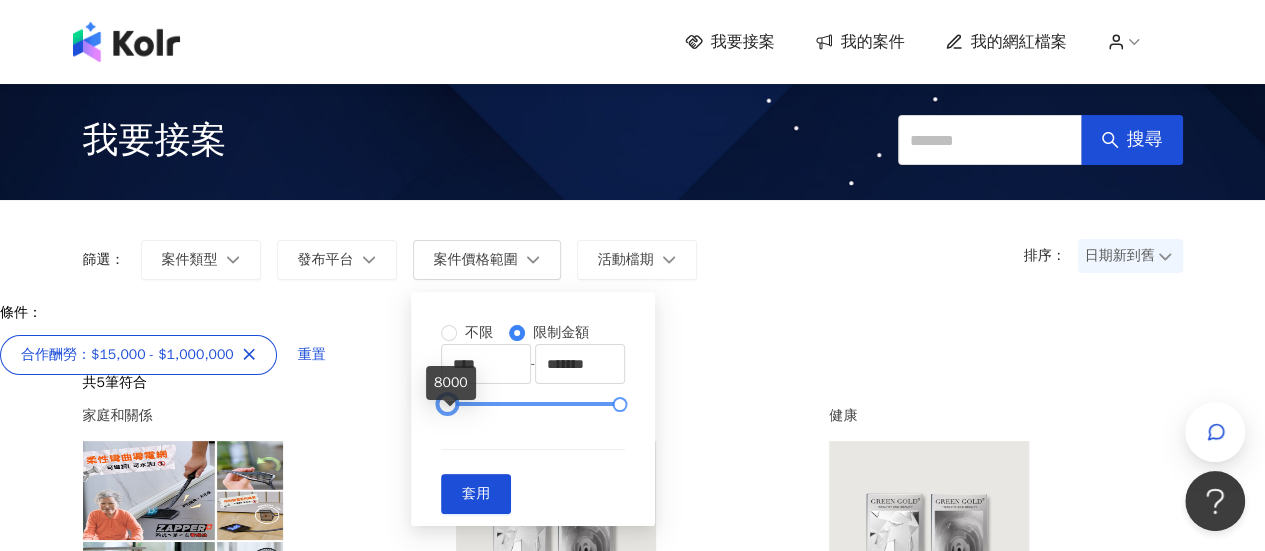 type on "*****" 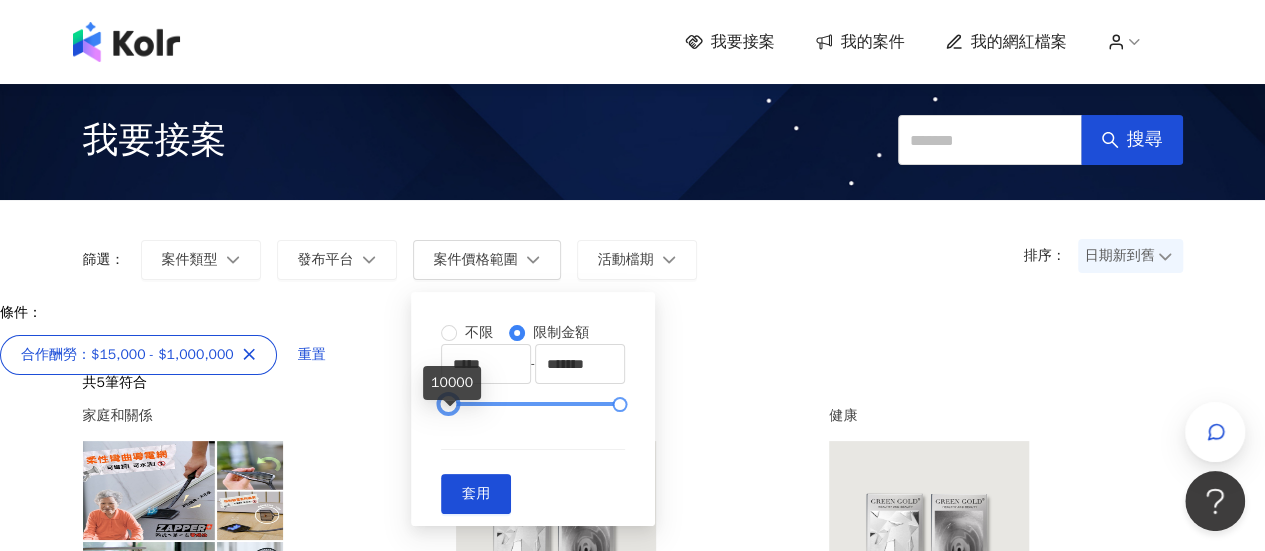 click at bounding box center [448, 404] 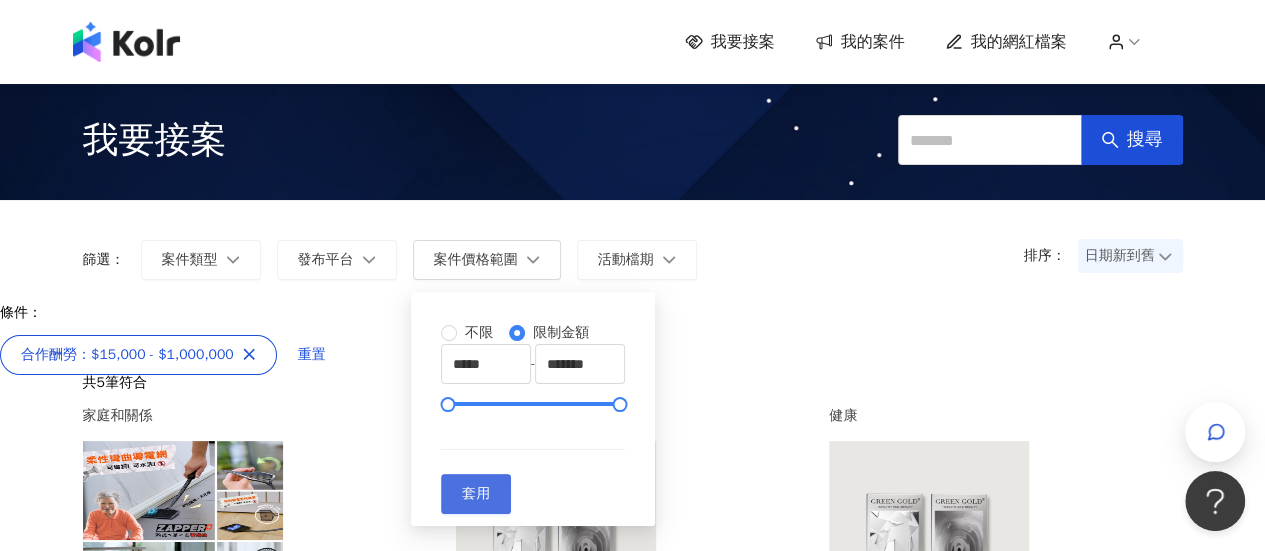 click on "套用" at bounding box center [476, 494] 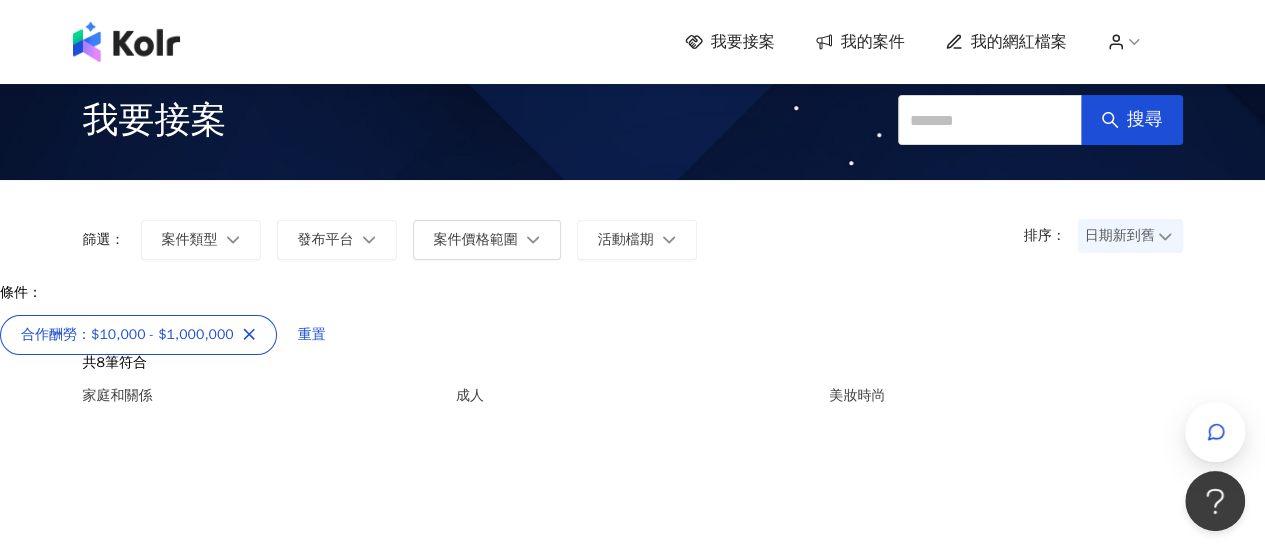 scroll, scrollTop: 0, scrollLeft: 0, axis: both 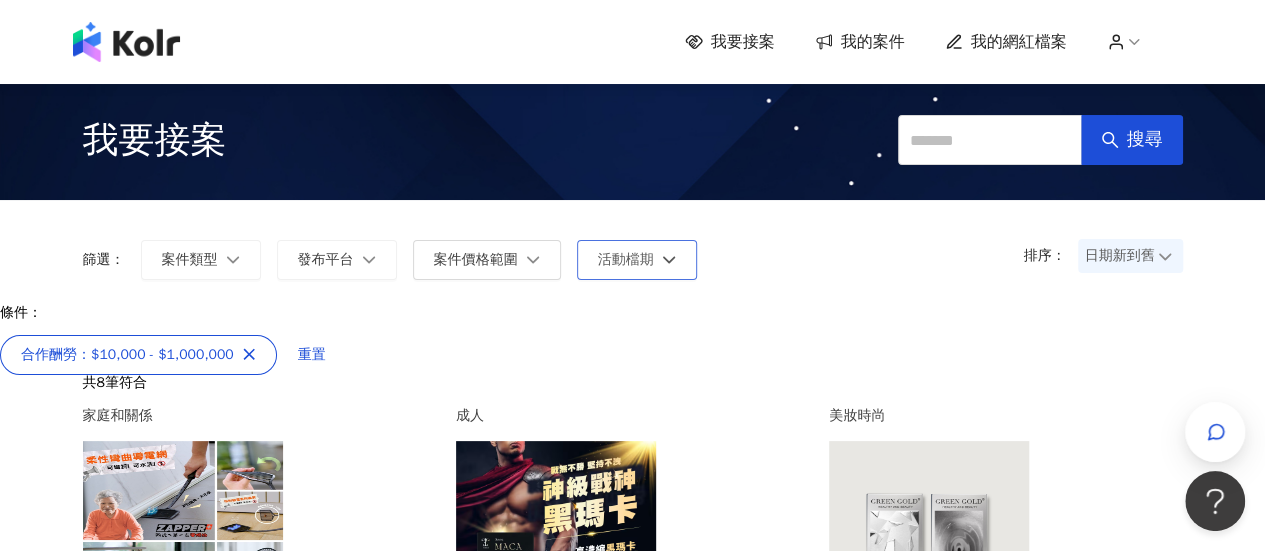 click on "活動檔期" at bounding box center (637, 260) 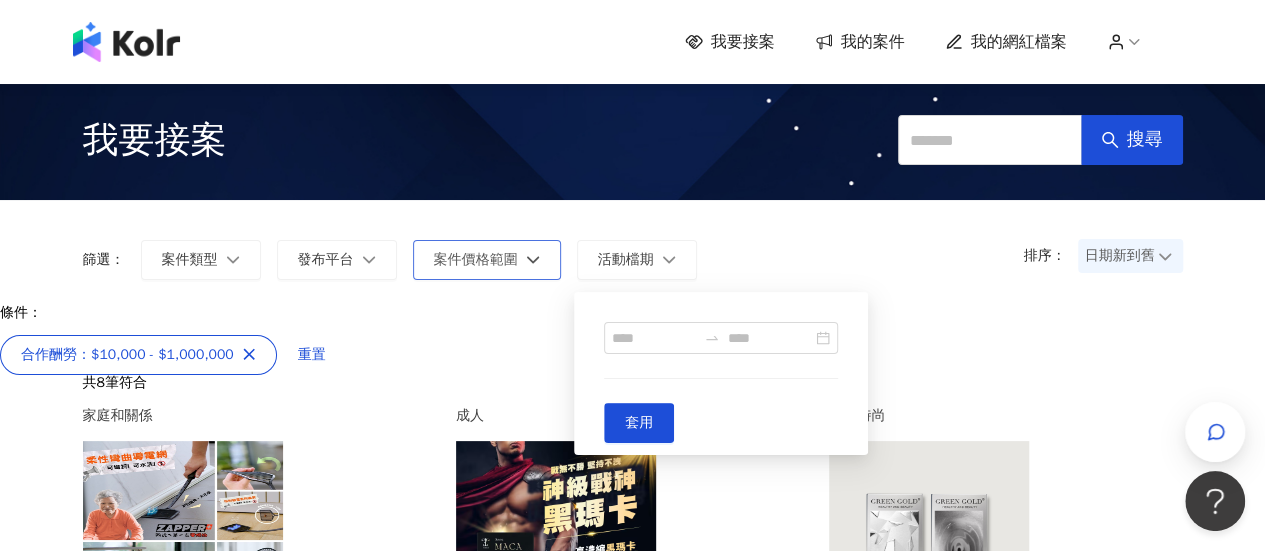 click on "案件價格範圍" at bounding box center [476, 260] 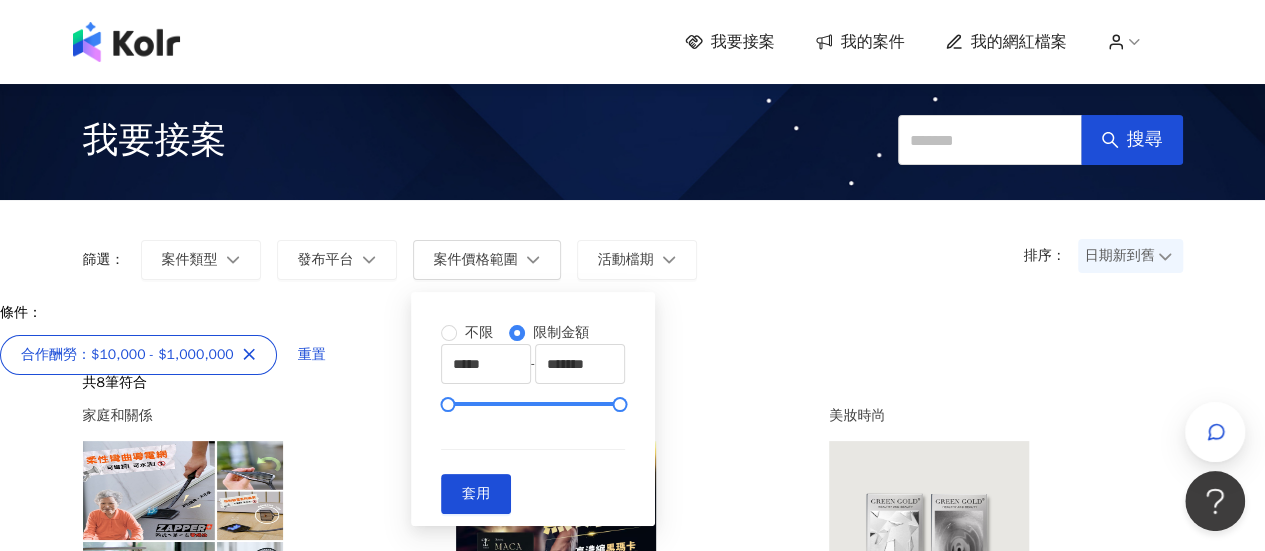 click on "我要接案" at bounding box center (155, 140) 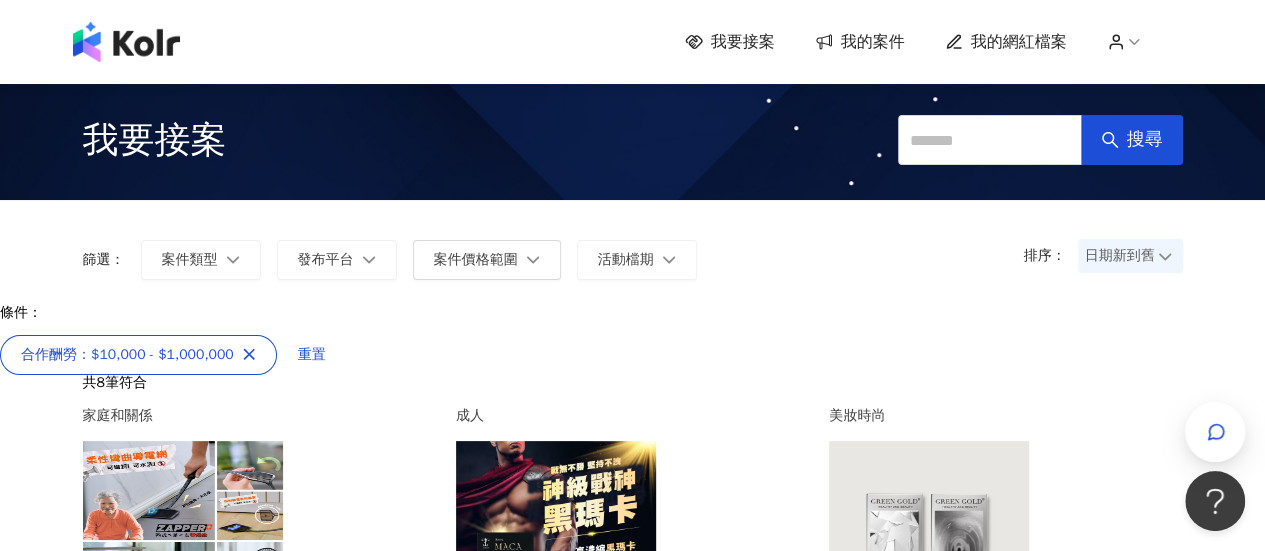 click on "我的案件" at bounding box center (873, 42) 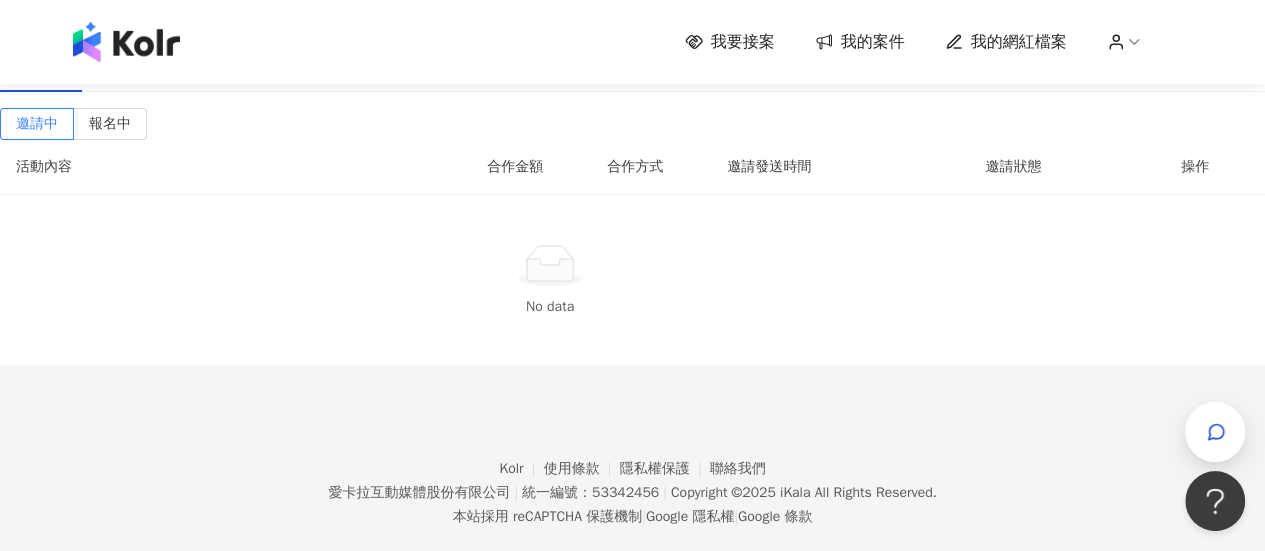 click on "進行中(0)" at bounding box center [131, 69] 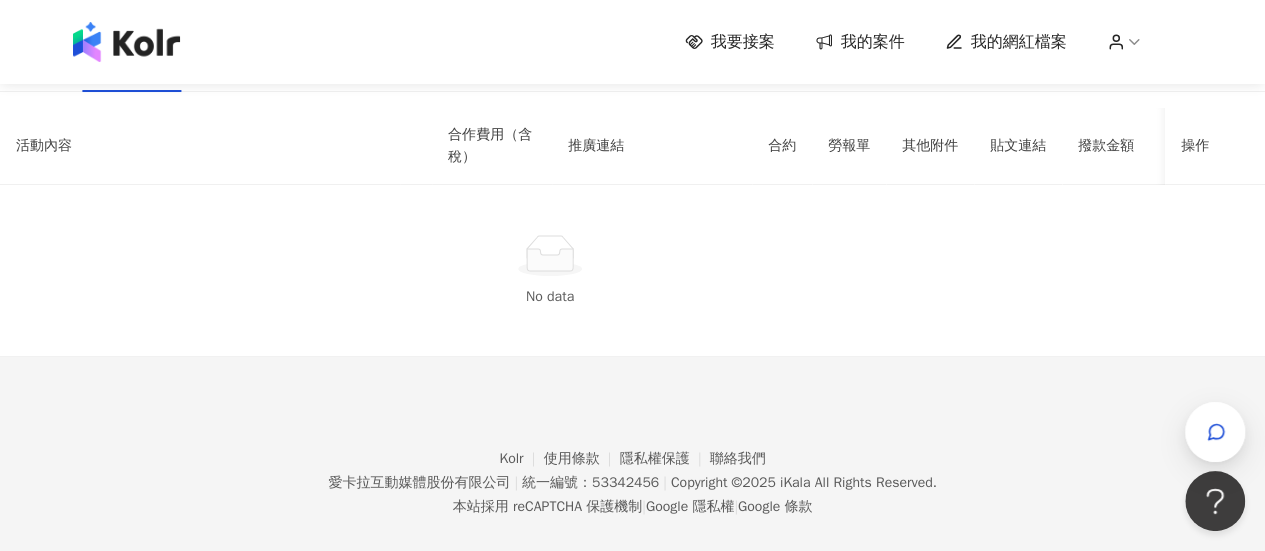 click on "已結束(20)" at bounding box center [234, 69] 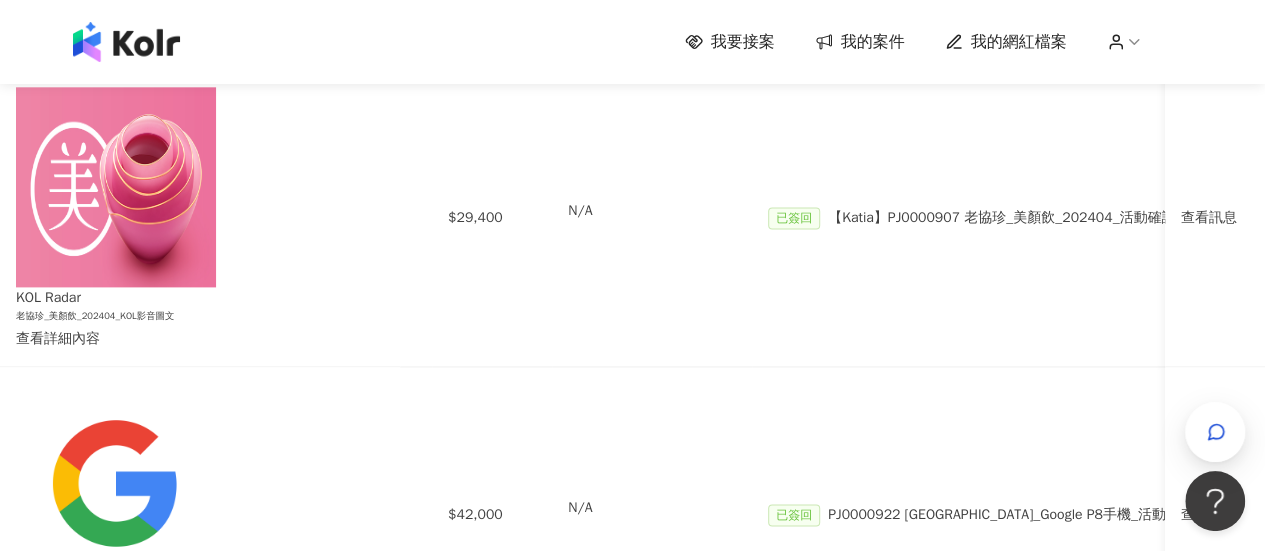 scroll, scrollTop: 1400, scrollLeft: 0, axis: vertical 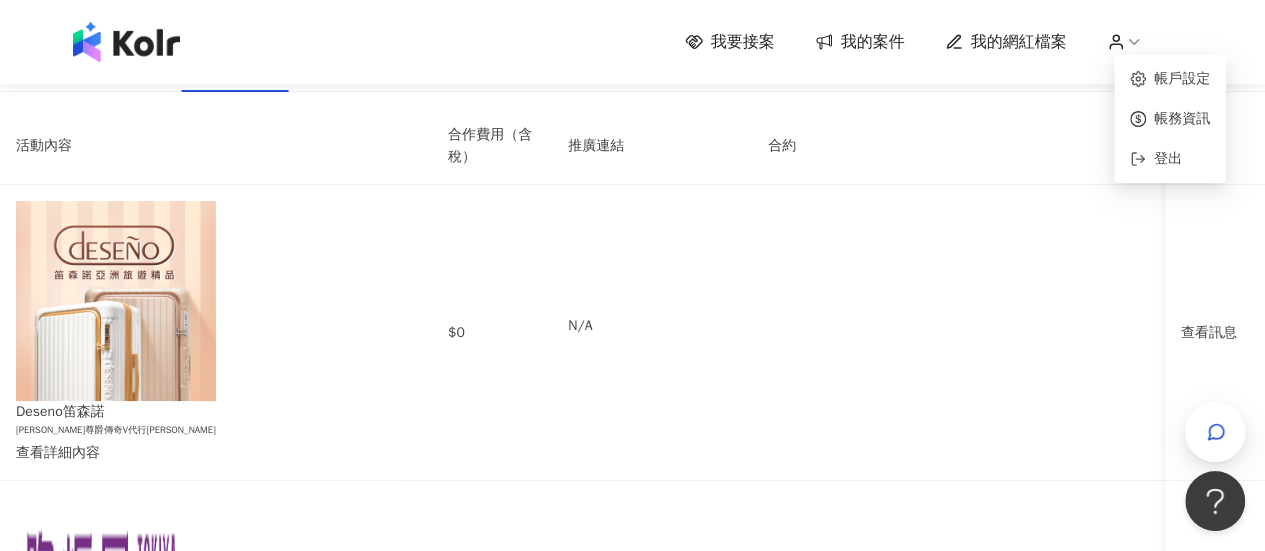 click 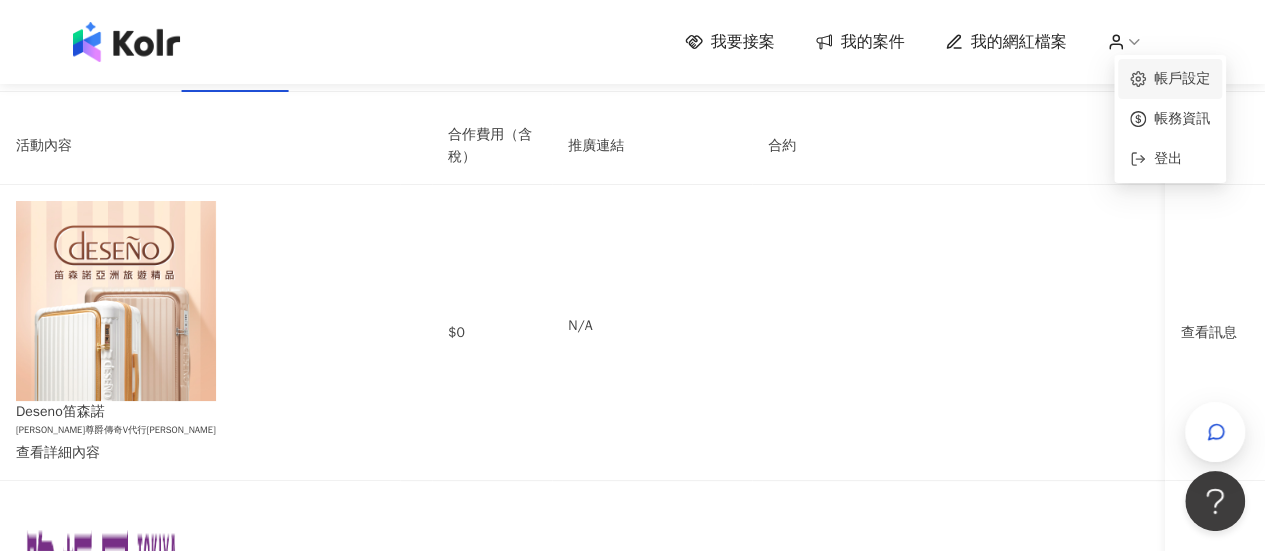 click on "帳戶設定" at bounding box center (1182, 78) 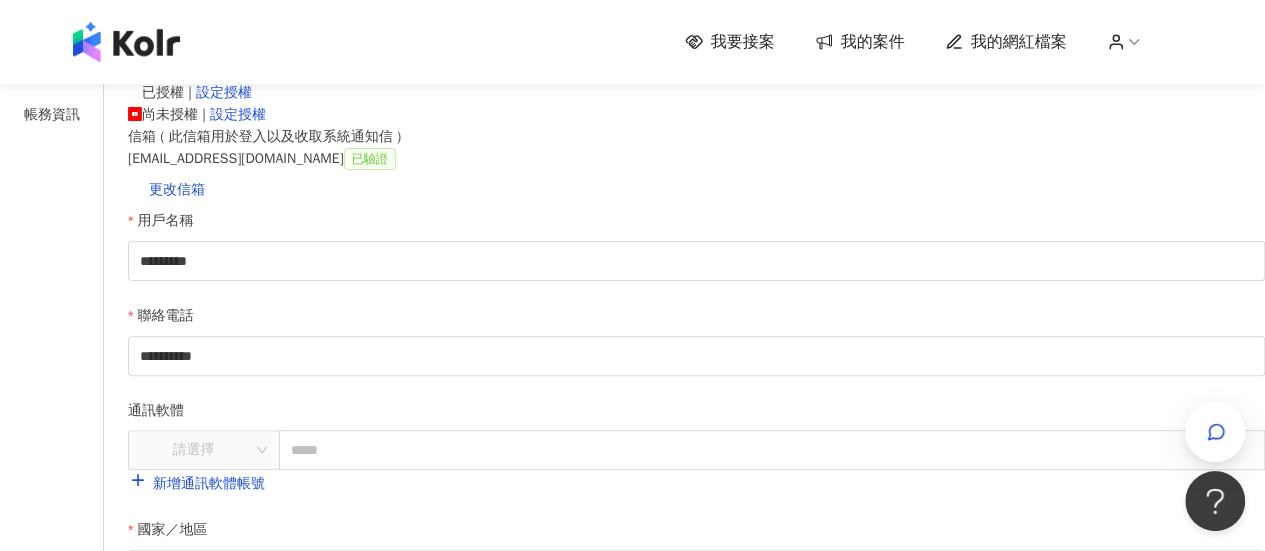 scroll, scrollTop: 100, scrollLeft: 0, axis: vertical 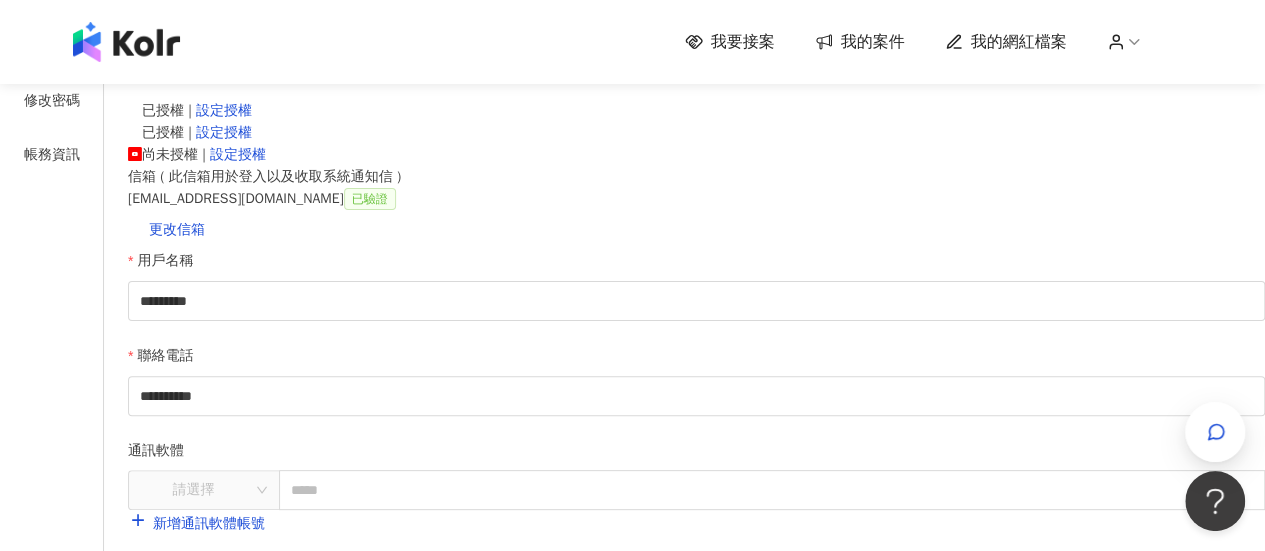 click on "我要接案 我的案件 我的網紅檔案" at bounding box center [633, 42] 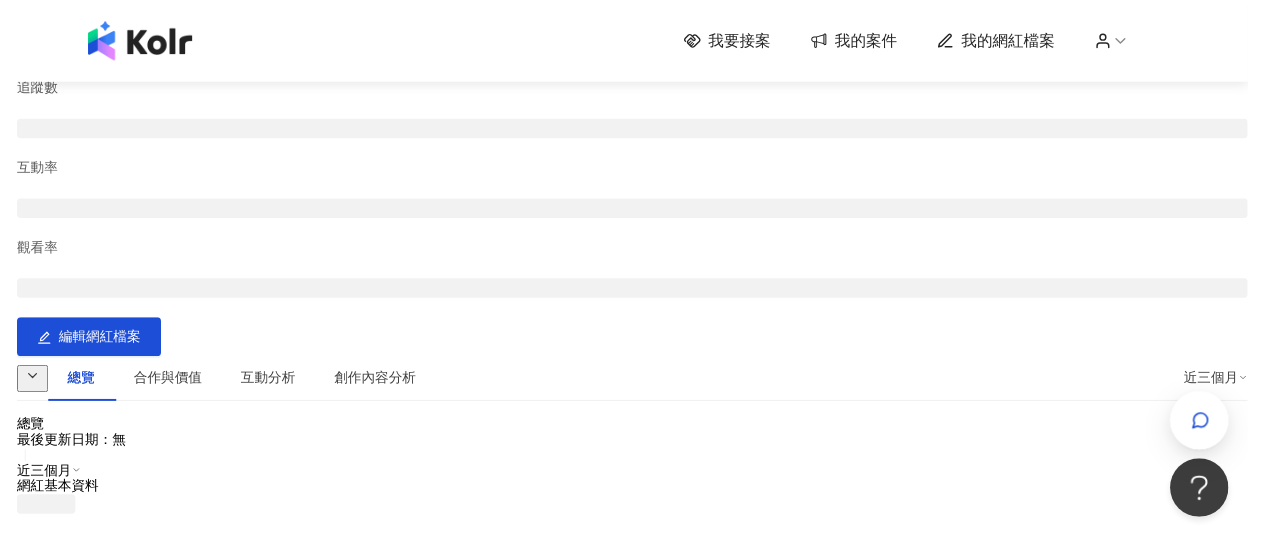 scroll, scrollTop: 0, scrollLeft: 0, axis: both 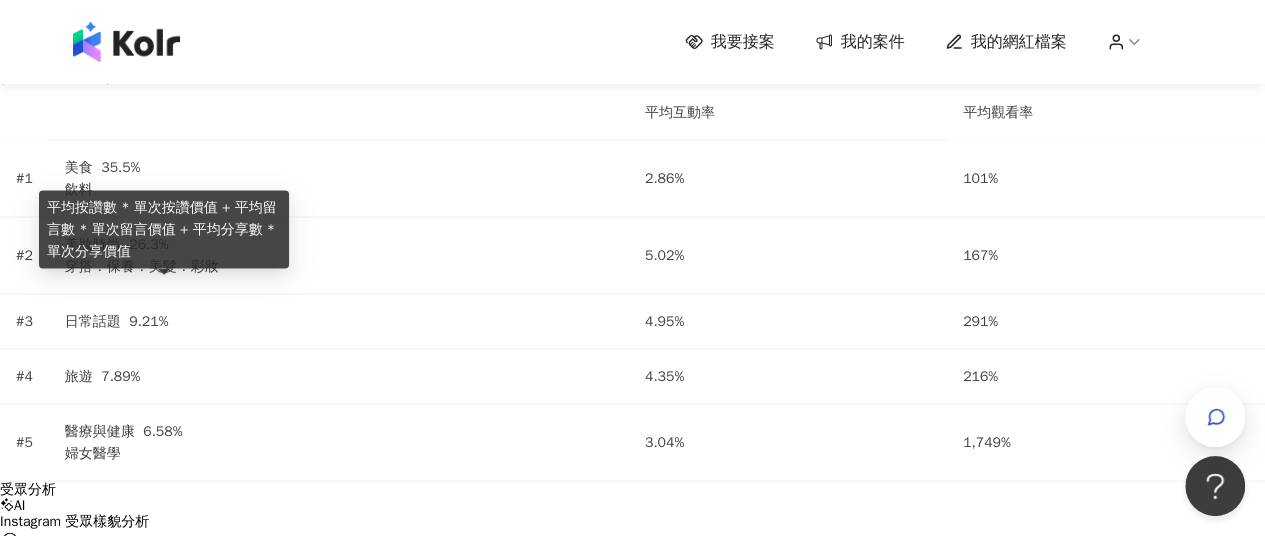 click 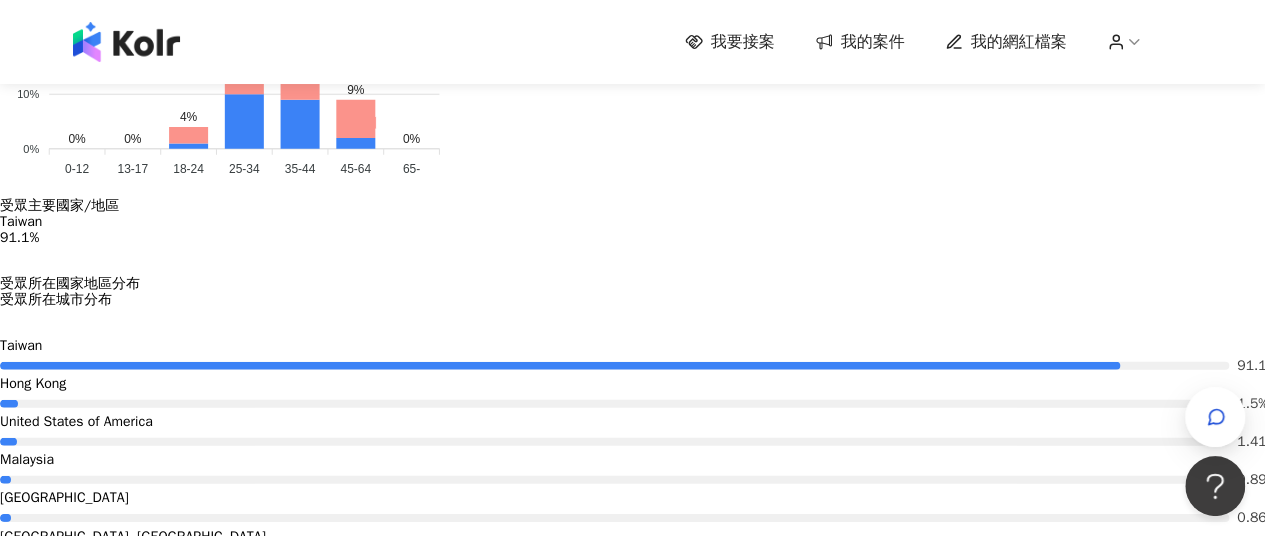 scroll, scrollTop: 2800, scrollLeft: 0, axis: vertical 